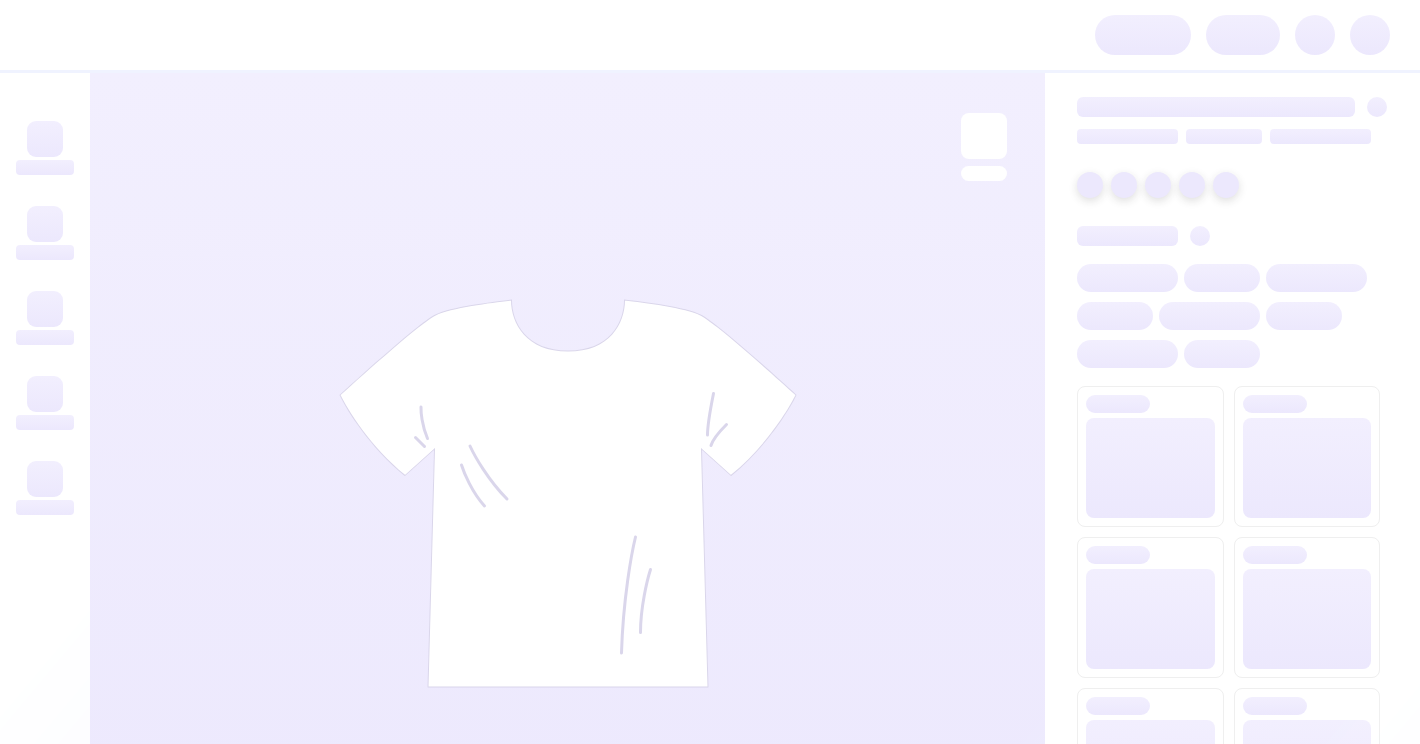 scroll, scrollTop: 0, scrollLeft: 0, axis: both 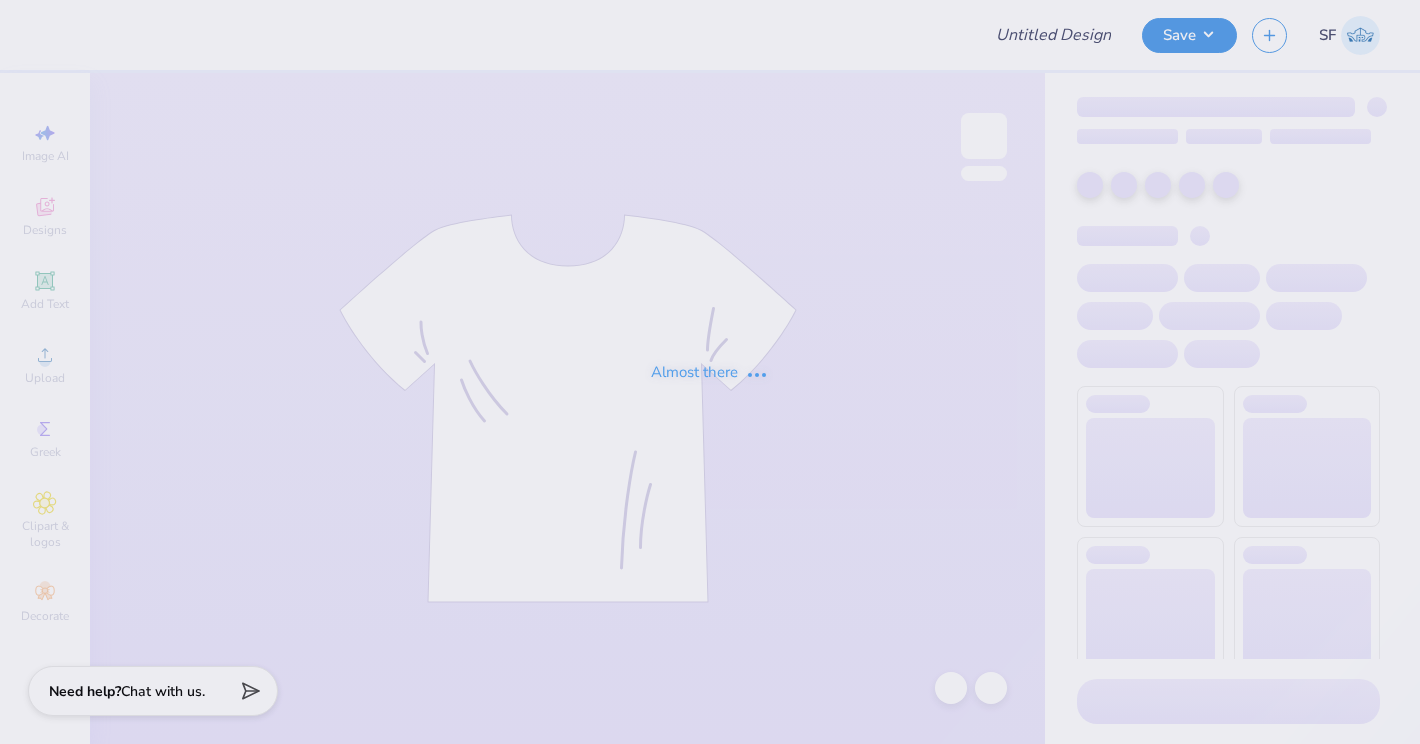 type on "BID DAY" 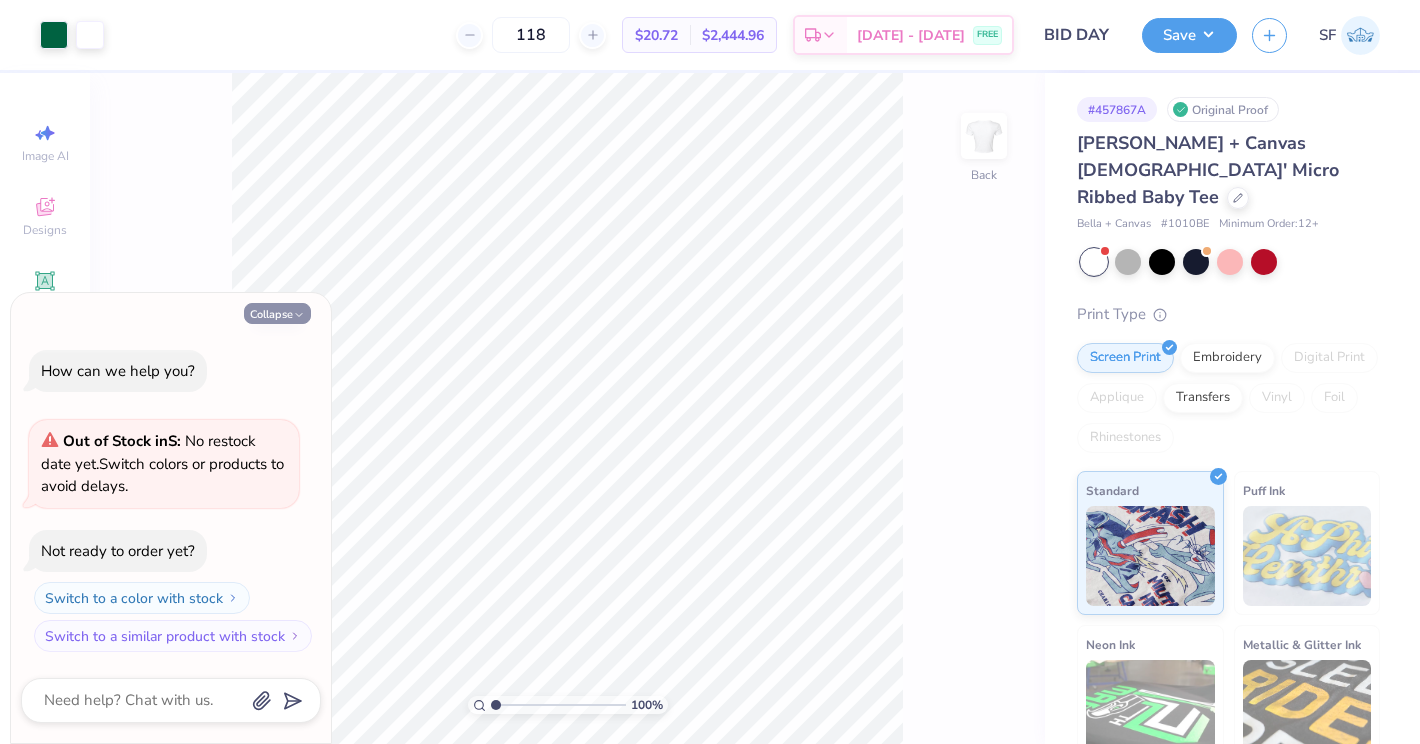 click on "Collapse" at bounding box center (277, 313) 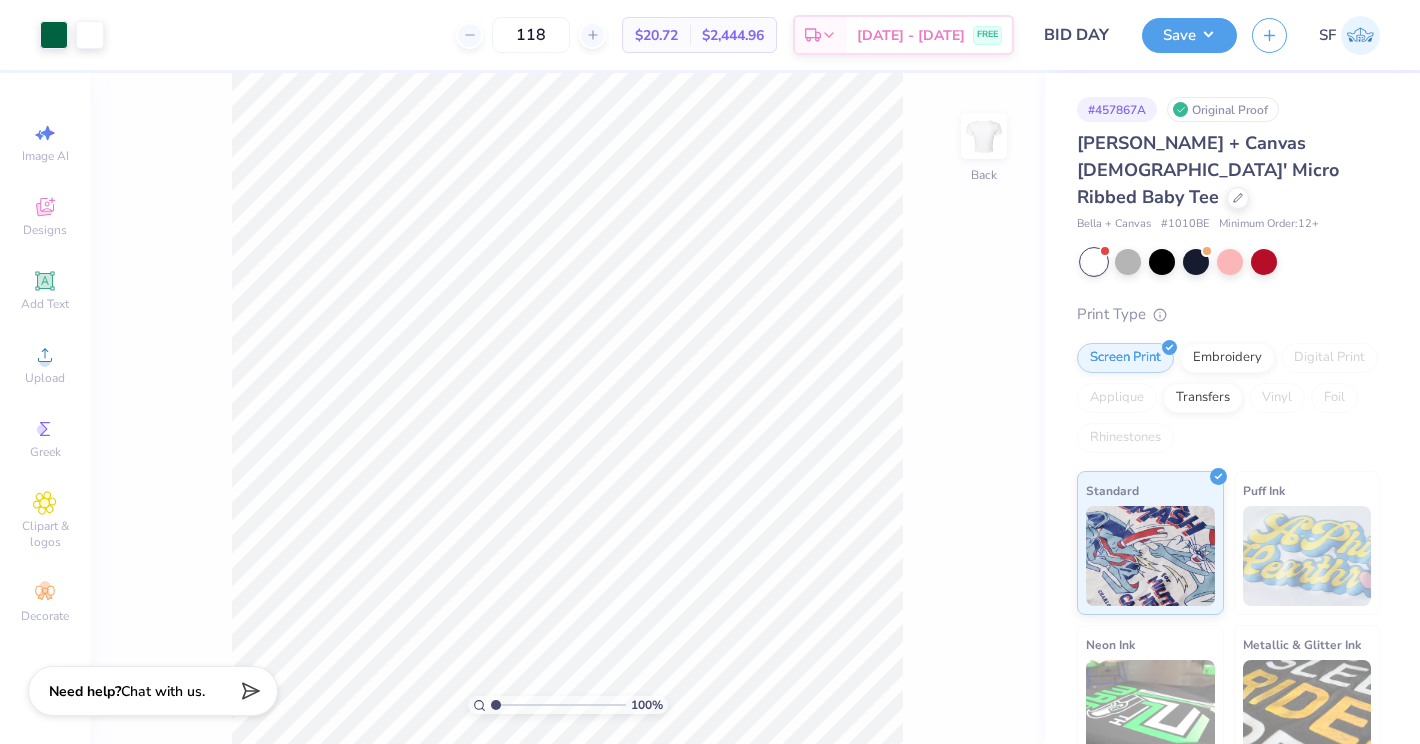 click on "Original Proof" at bounding box center (1223, 109) 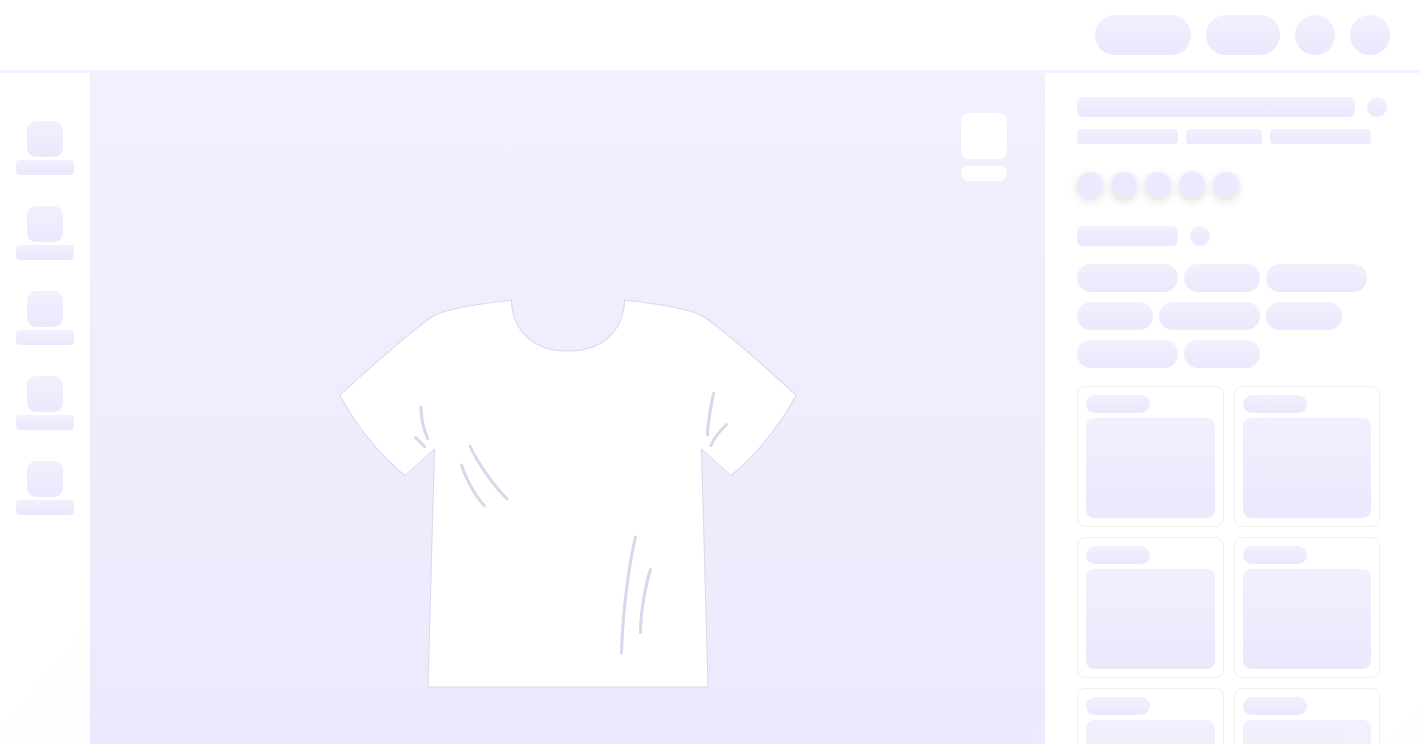 scroll, scrollTop: 0, scrollLeft: 0, axis: both 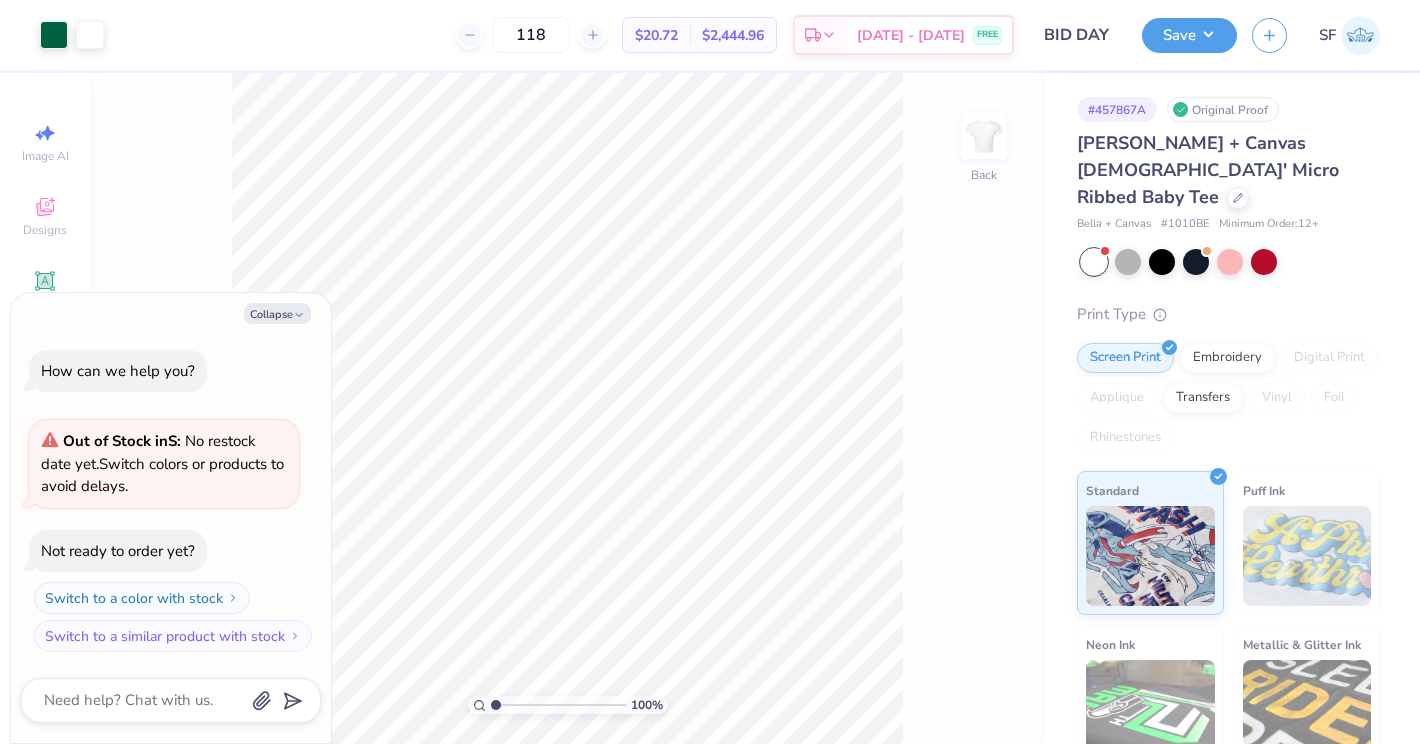 click on "100  % Back" at bounding box center (567, 408) 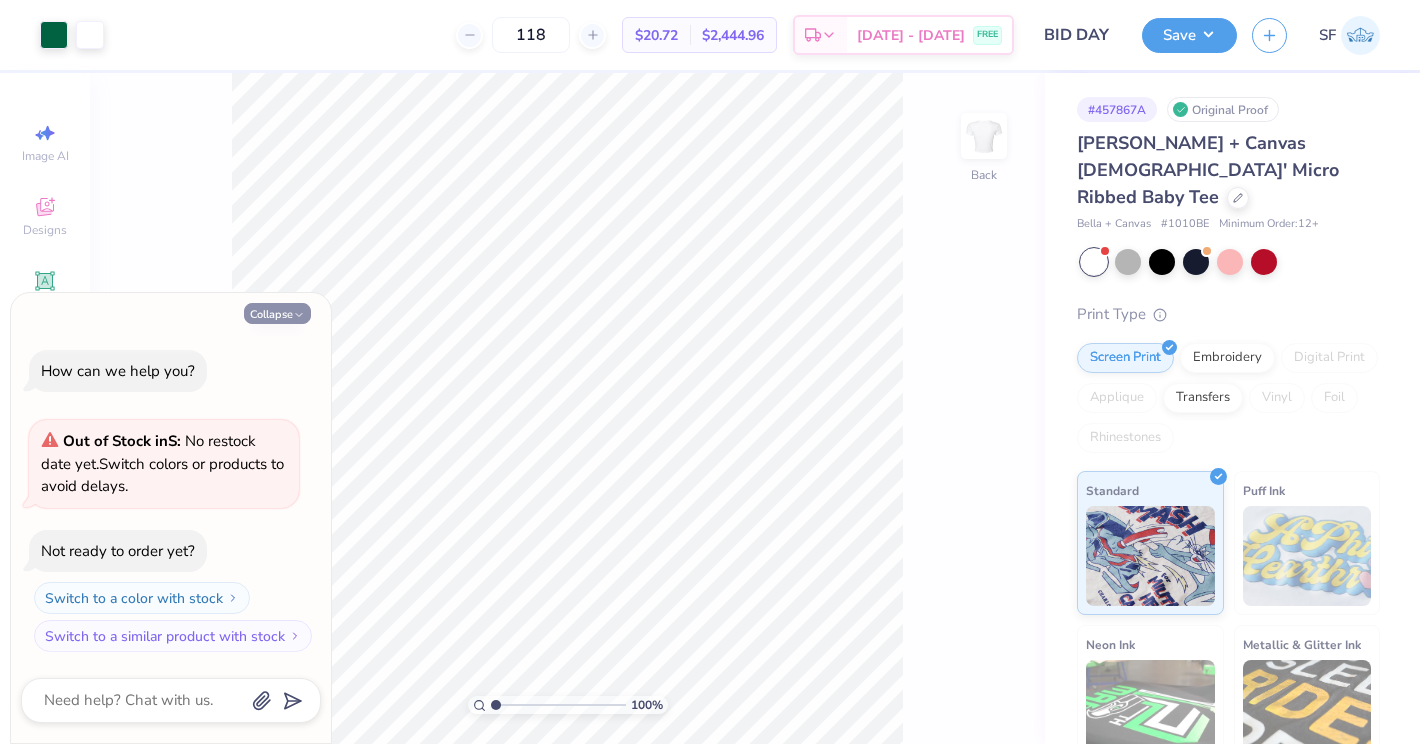 click on "Collapse" at bounding box center [277, 313] 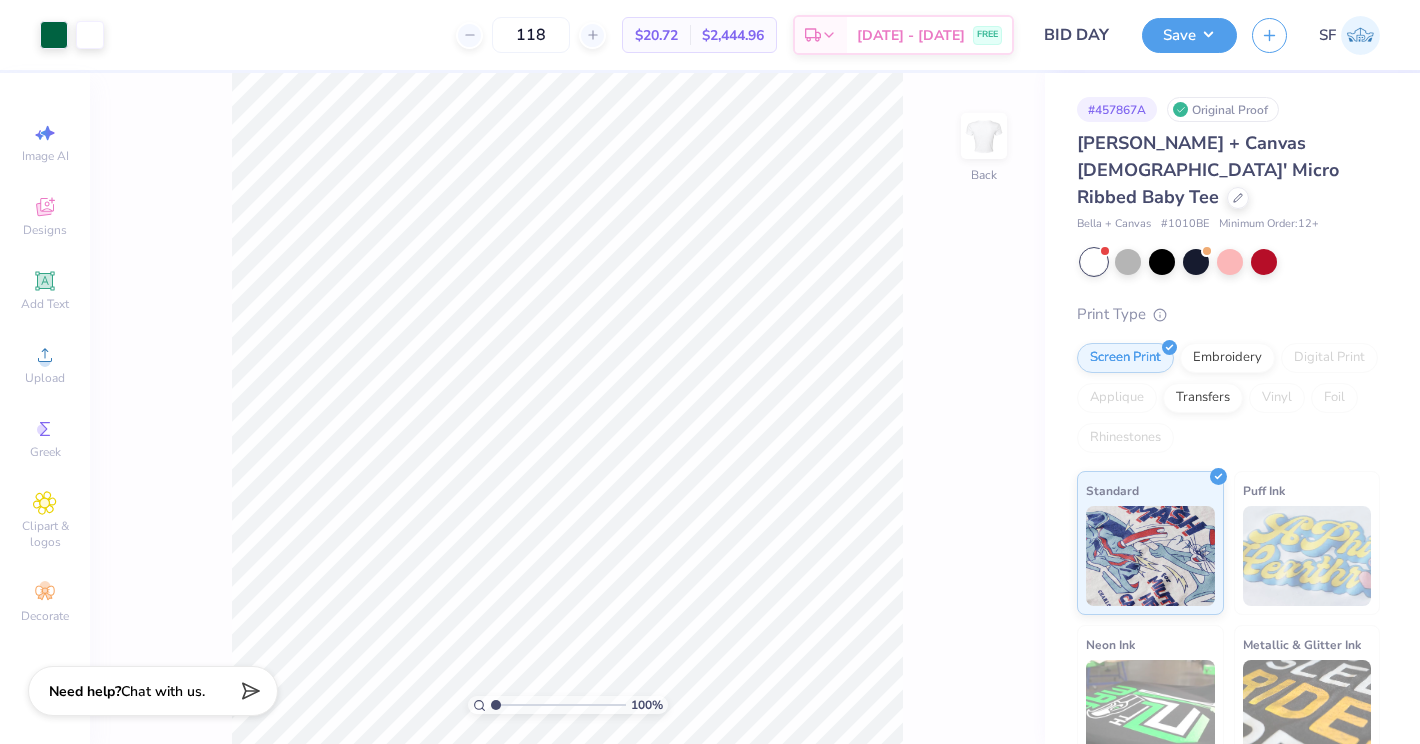 click on "BID DAY" at bounding box center (1078, 35) 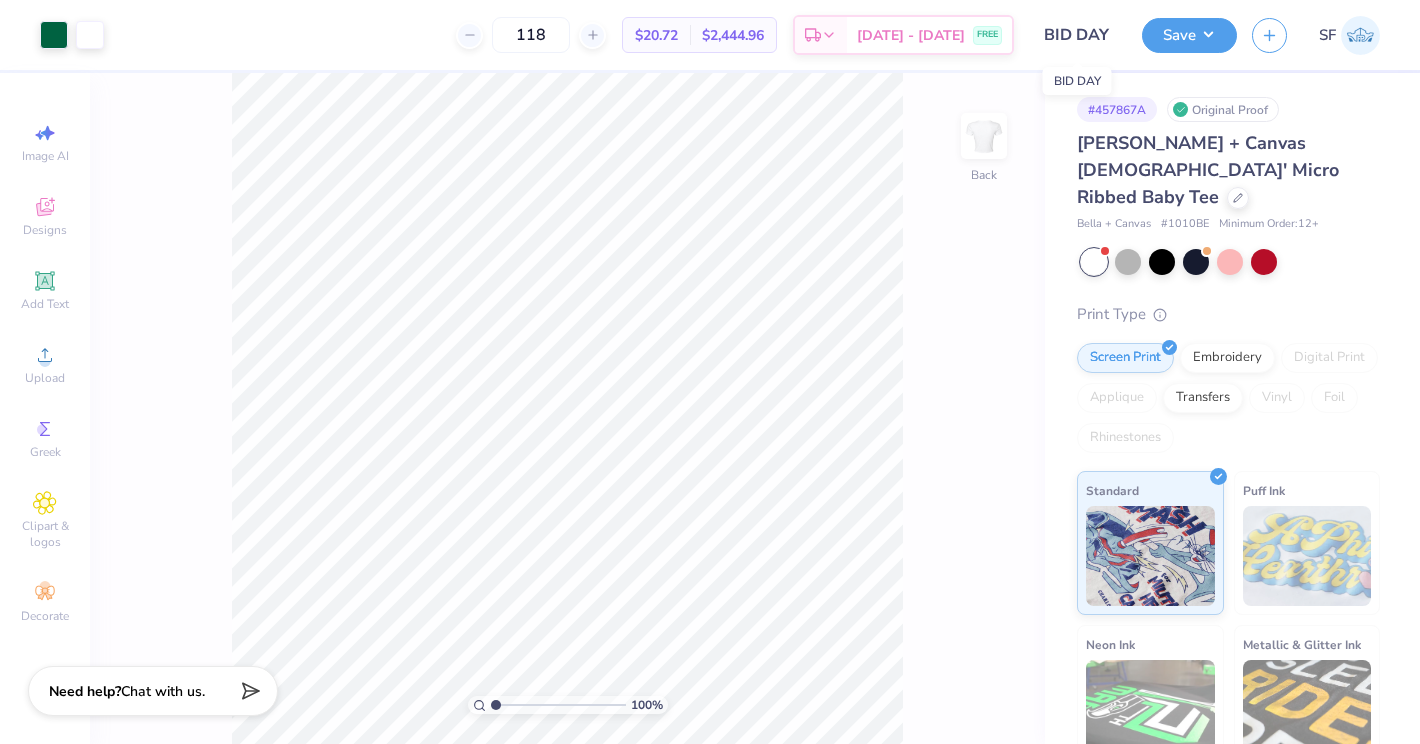 click on "BID DAY" at bounding box center [1078, 35] 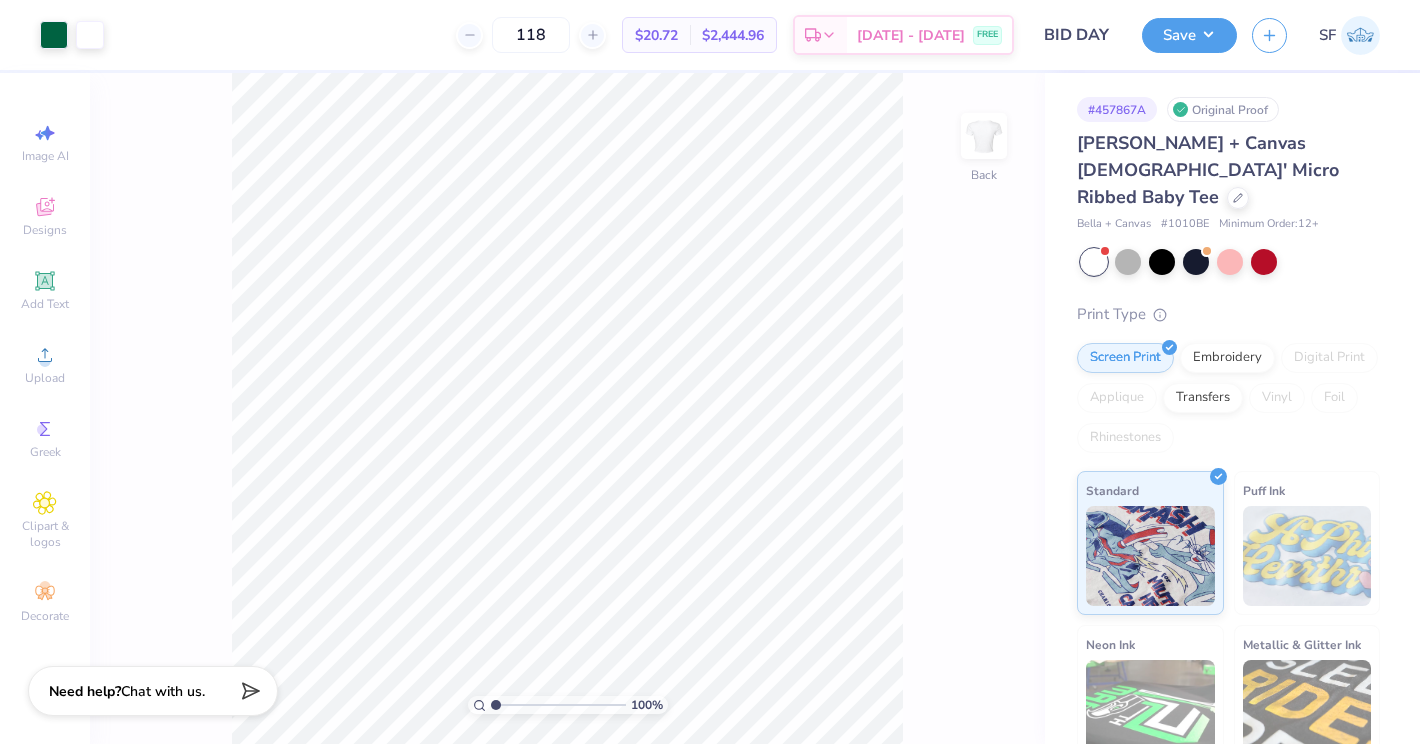 click on "Original Proof" at bounding box center [1223, 109] 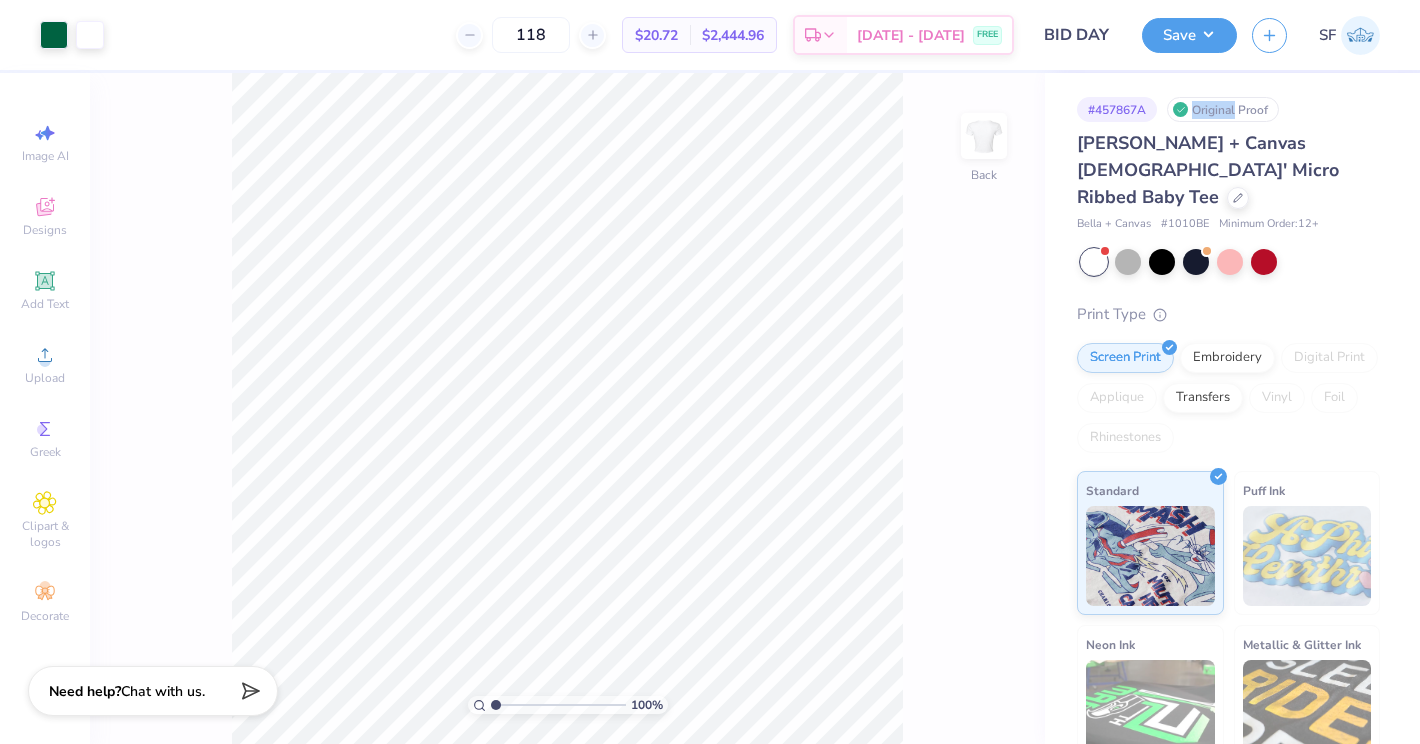 click on "Original Proof" at bounding box center [1223, 109] 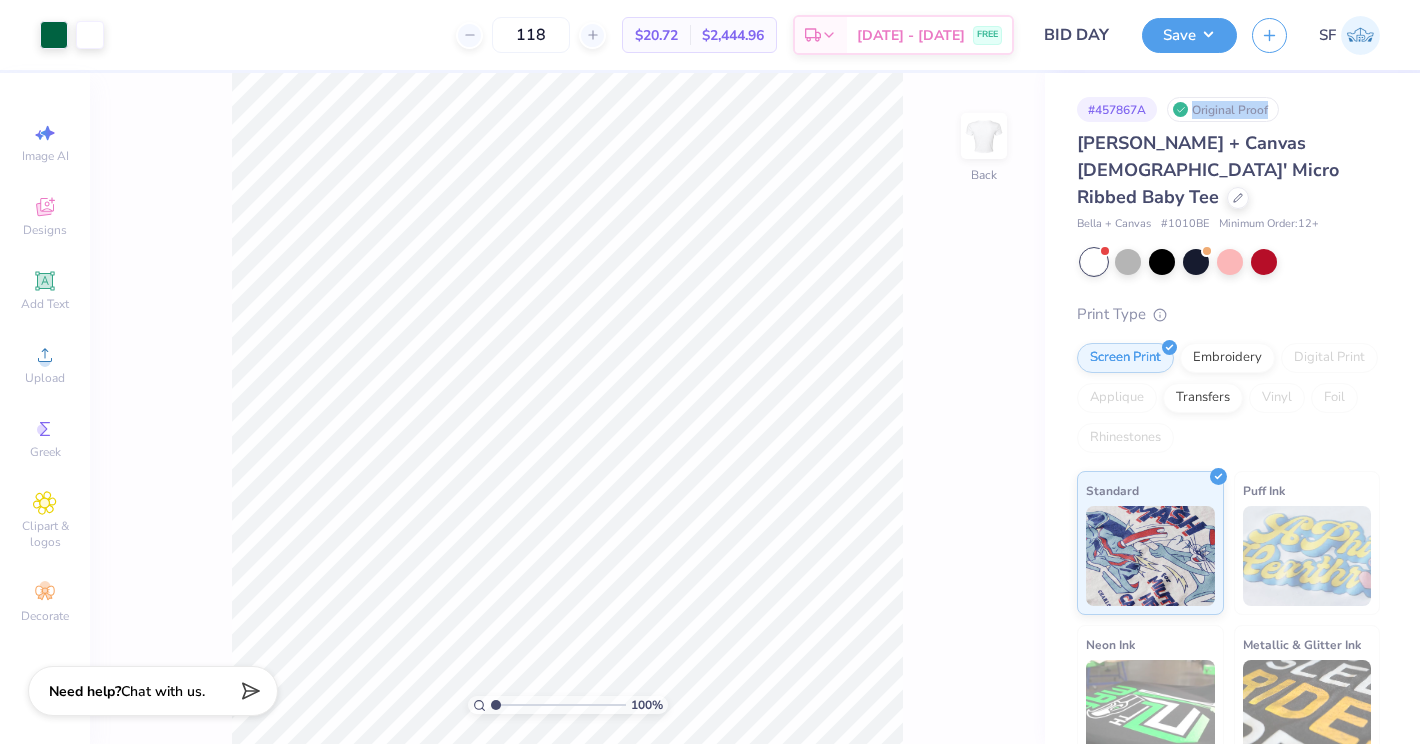 click on "Original Proof" at bounding box center [1223, 109] 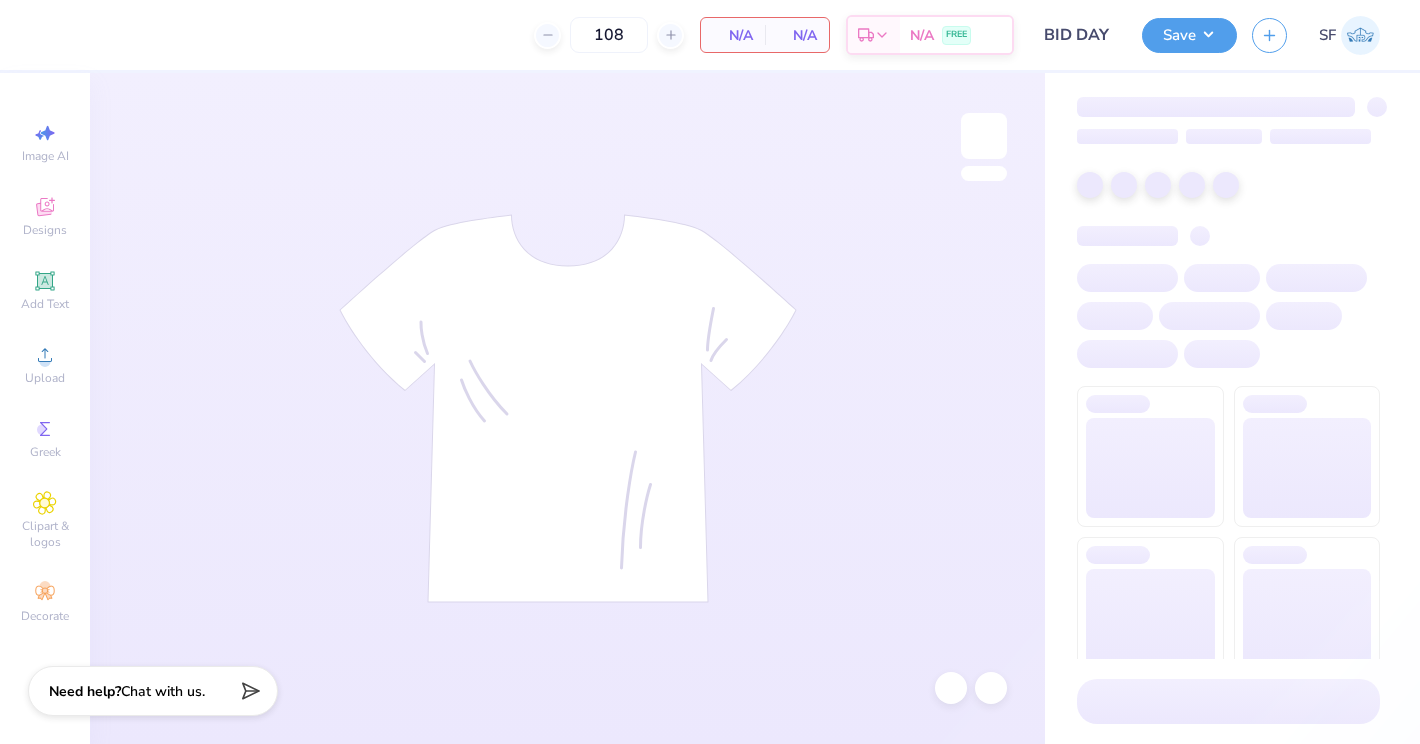 scroll, scrollTop: 0, scrollLeft: 0, axis: both 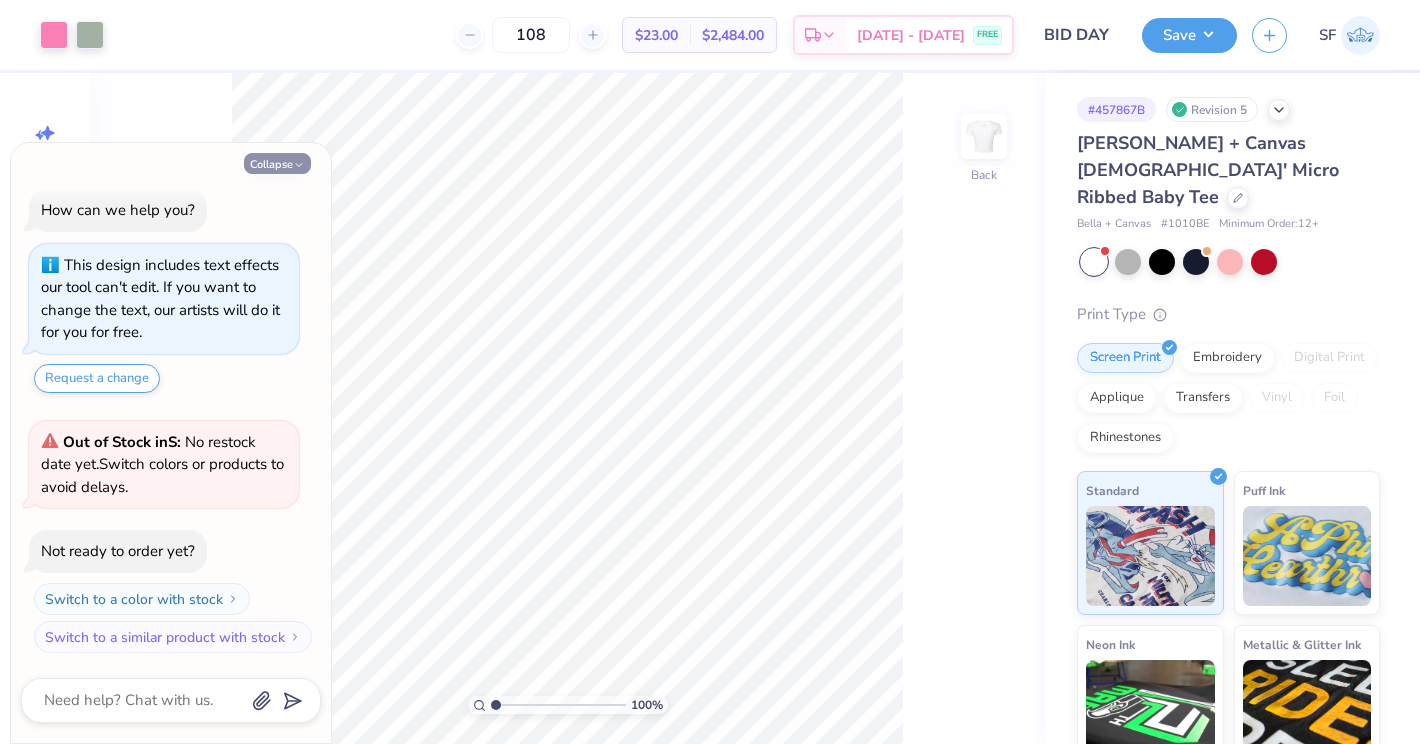 click on "Collapse" at bounding box center (277, 163) 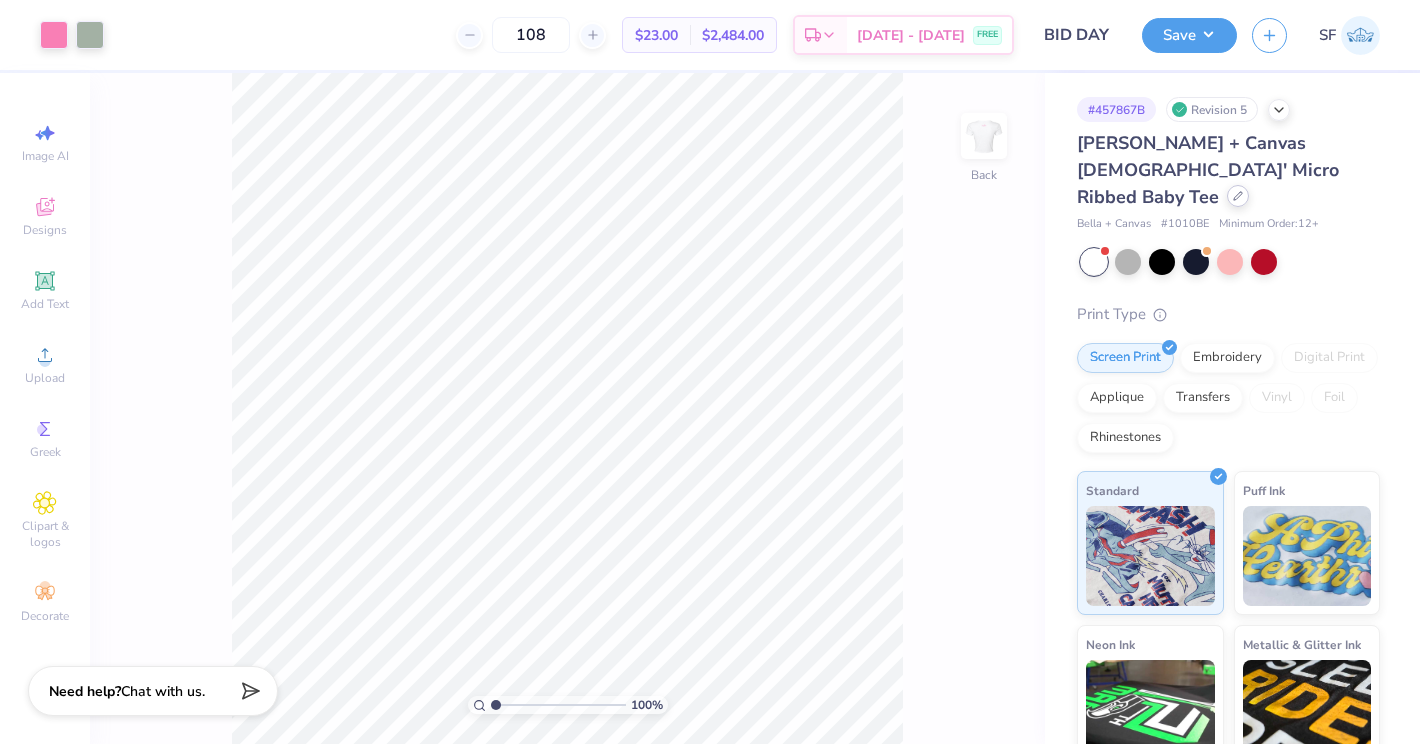 click 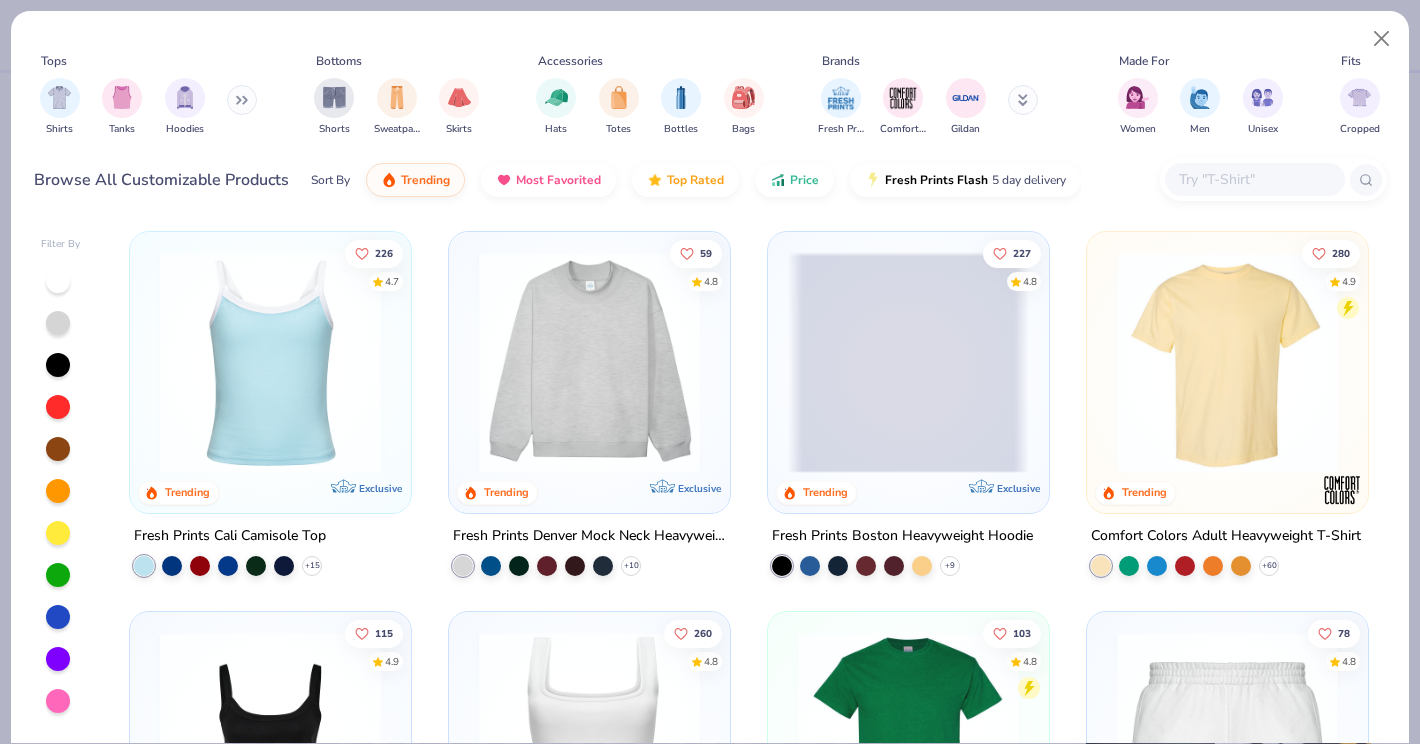 click at bounding box center [1254, 179] 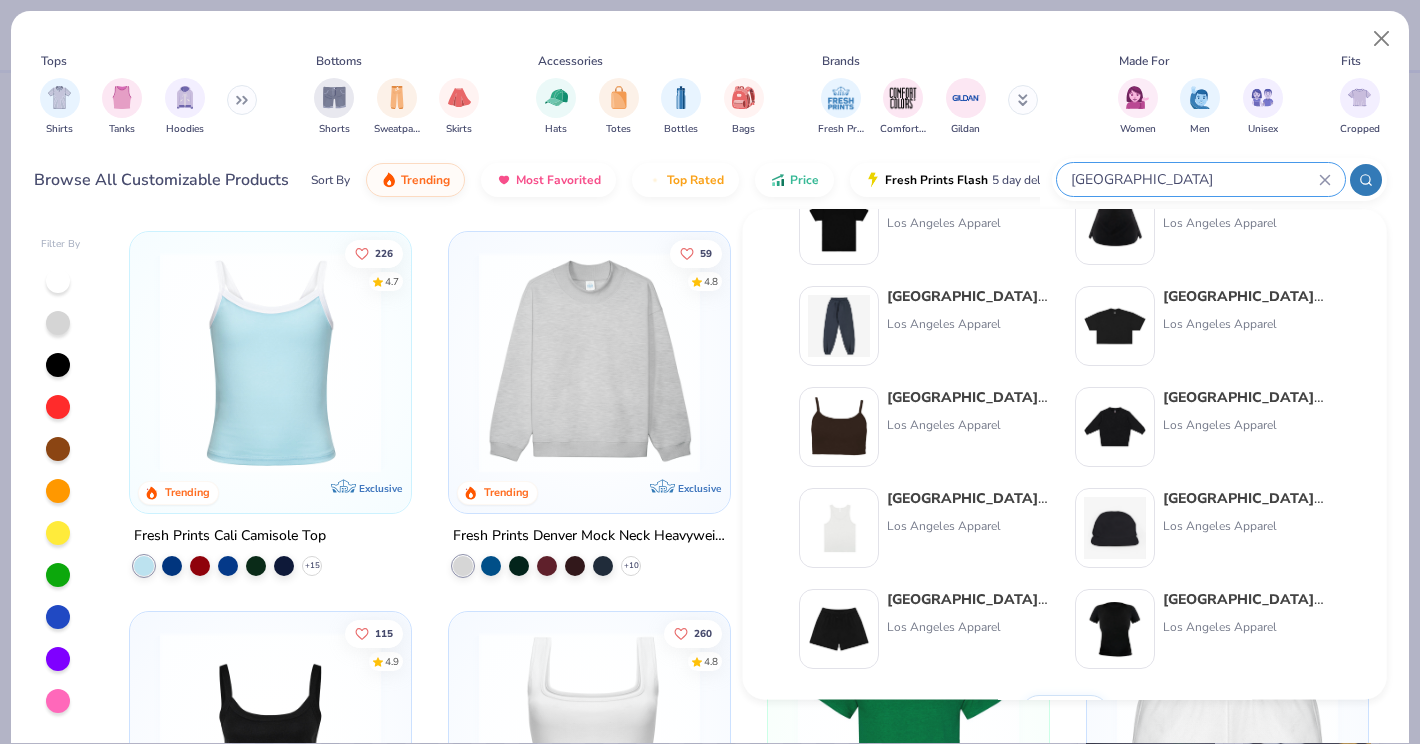 scroll, scrollTop: 803, scrollLeft: 0, axis: vertical 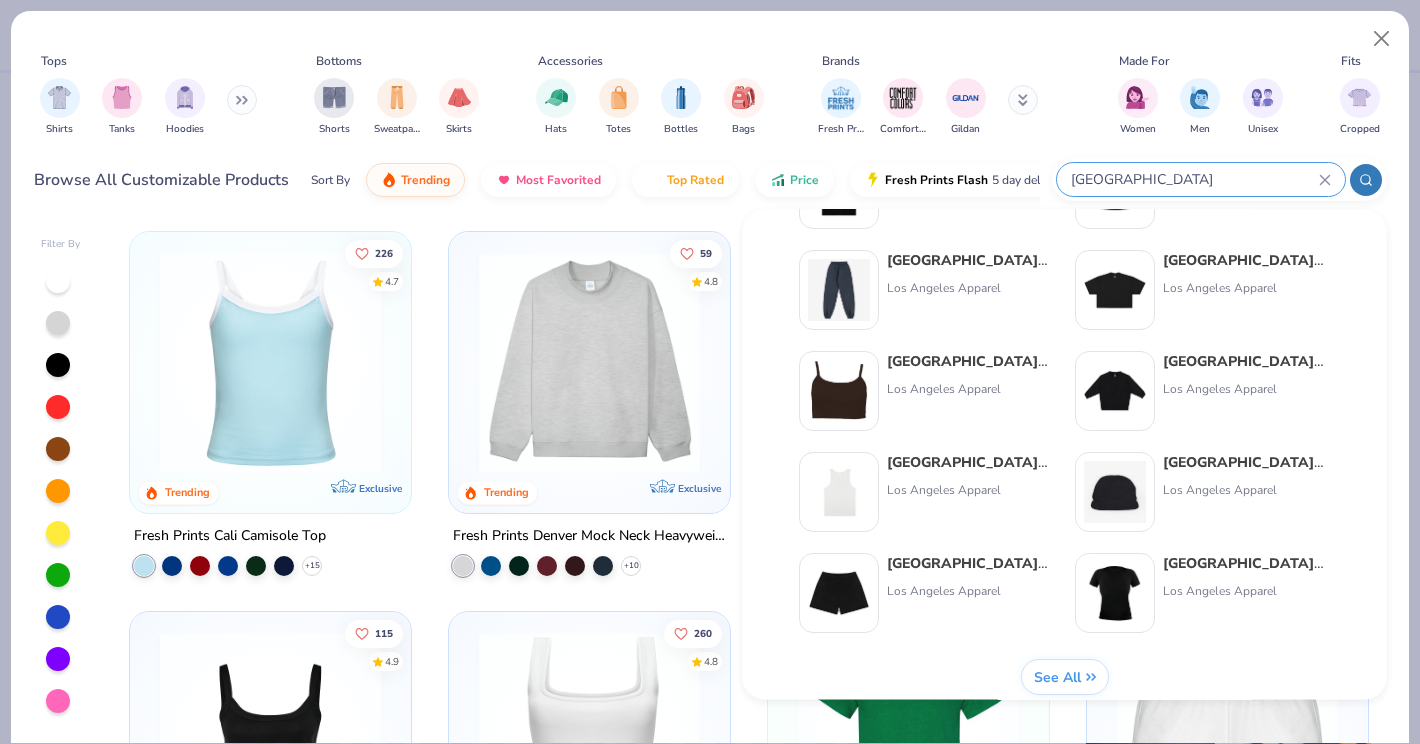 type on "Los Angeles" 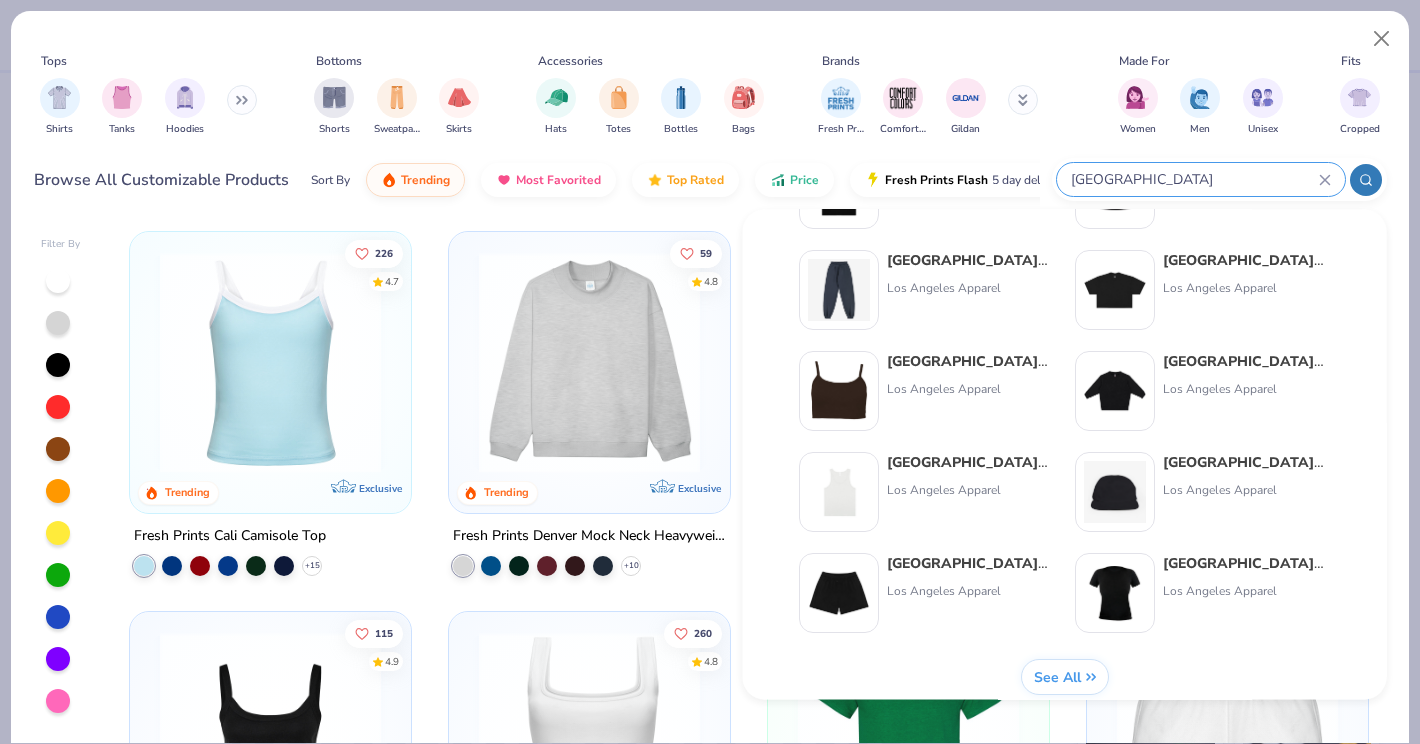click on "Los Angeles  Apparel 6.5 Oz GD Basic Mens Tank" at bounding box center [971, 463] 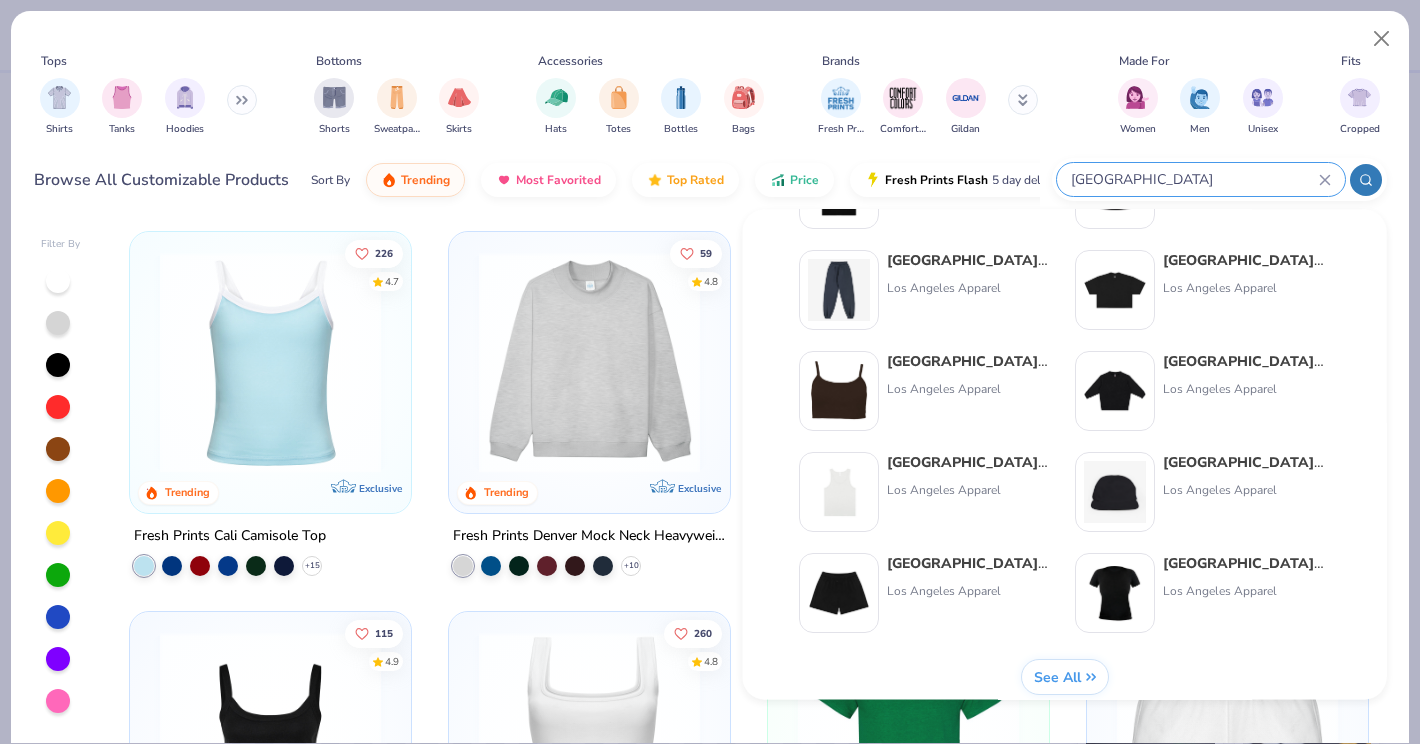 type 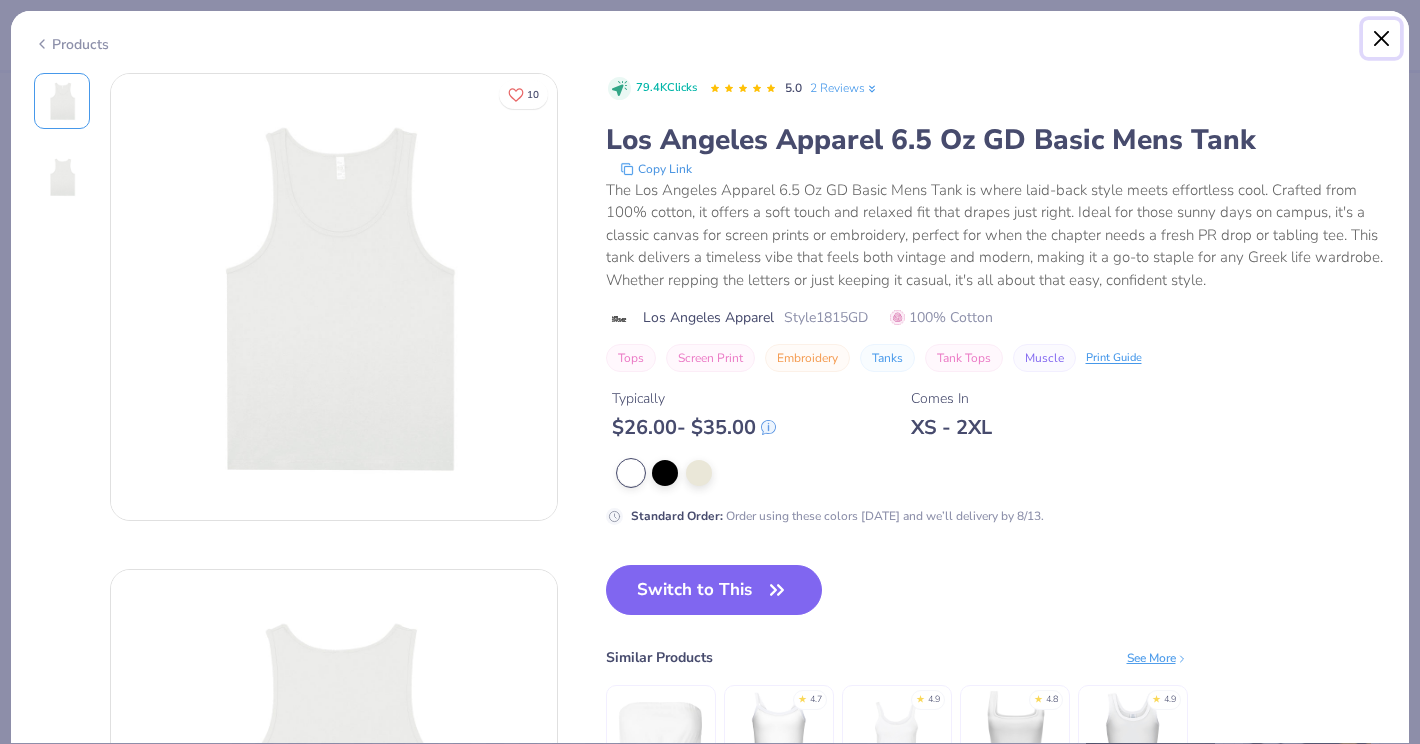 click at bounding box center [1382, 39] 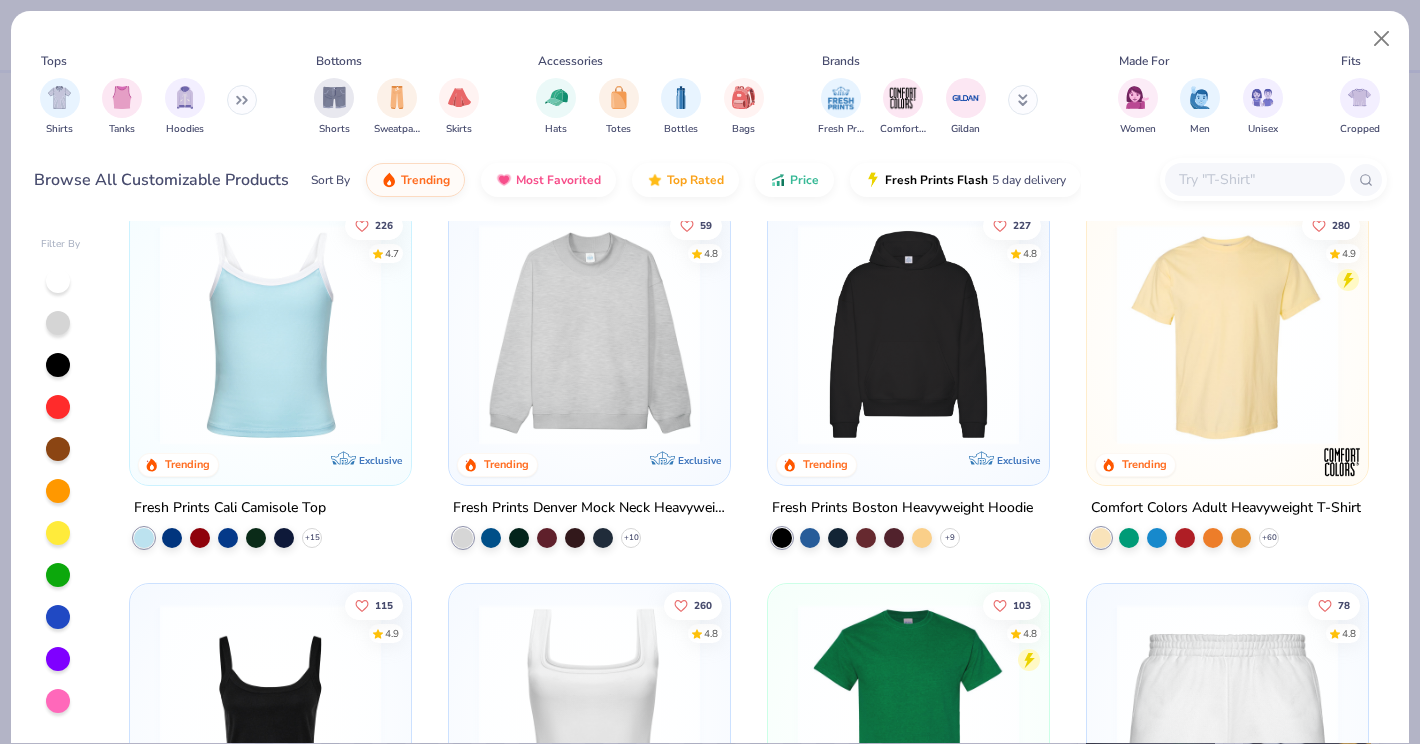 scroll, scrollTop: 0, scrollLeft: 0, axis: both 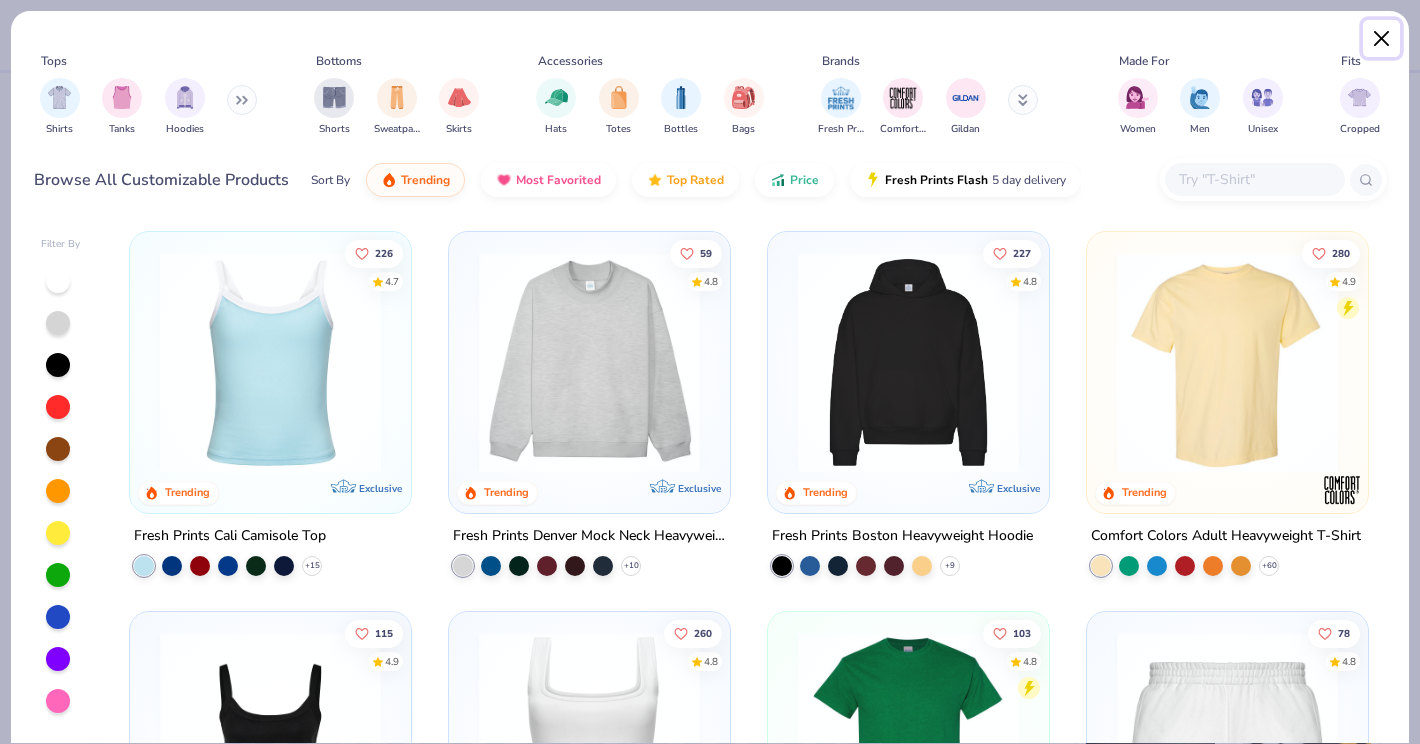 click at bounding box center [1382, 39] 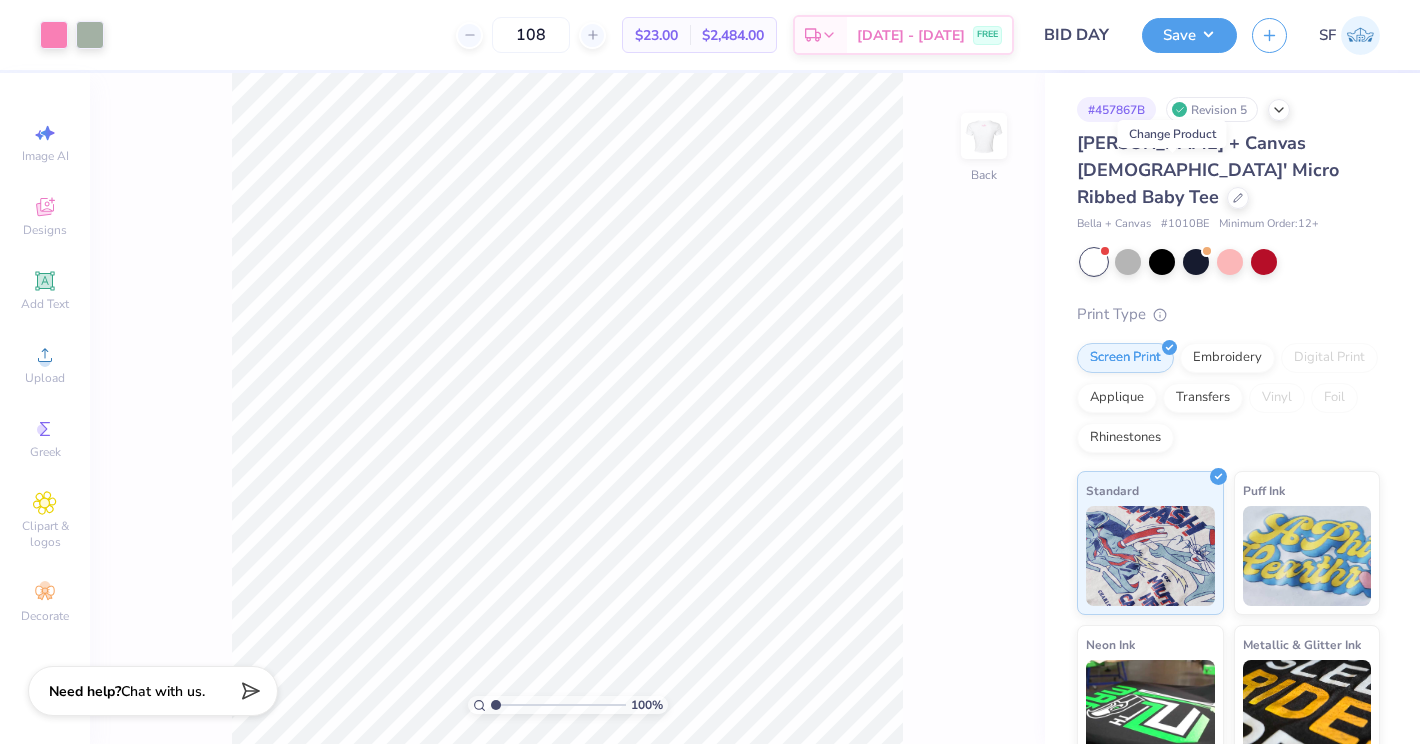 click on "# 457867B Revision 5" at bounding box center (1228, 109) 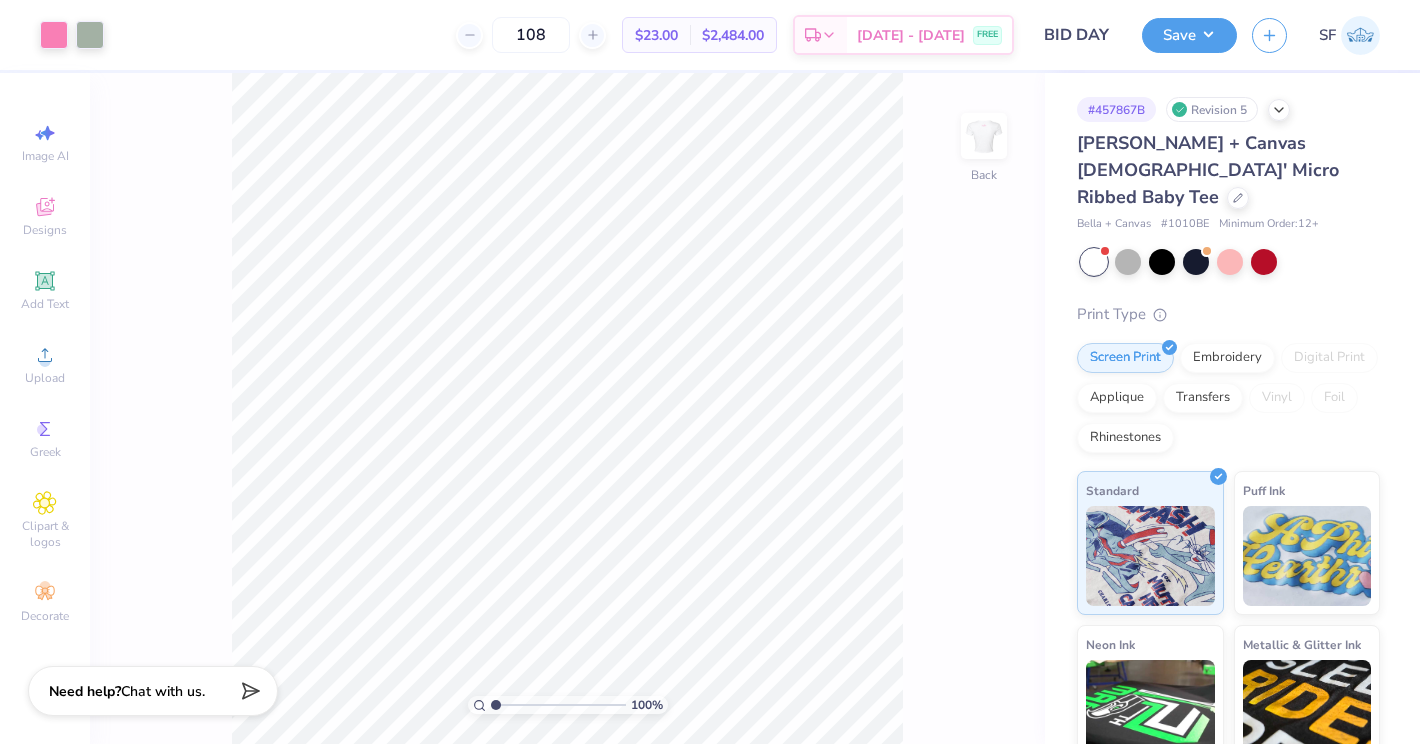 click on "[PERSON_NAME] + Canvas [DEMOGRAPHIC_DATA]' Micro Ribbed Baby Tee" at bounding box center (1228, 170) 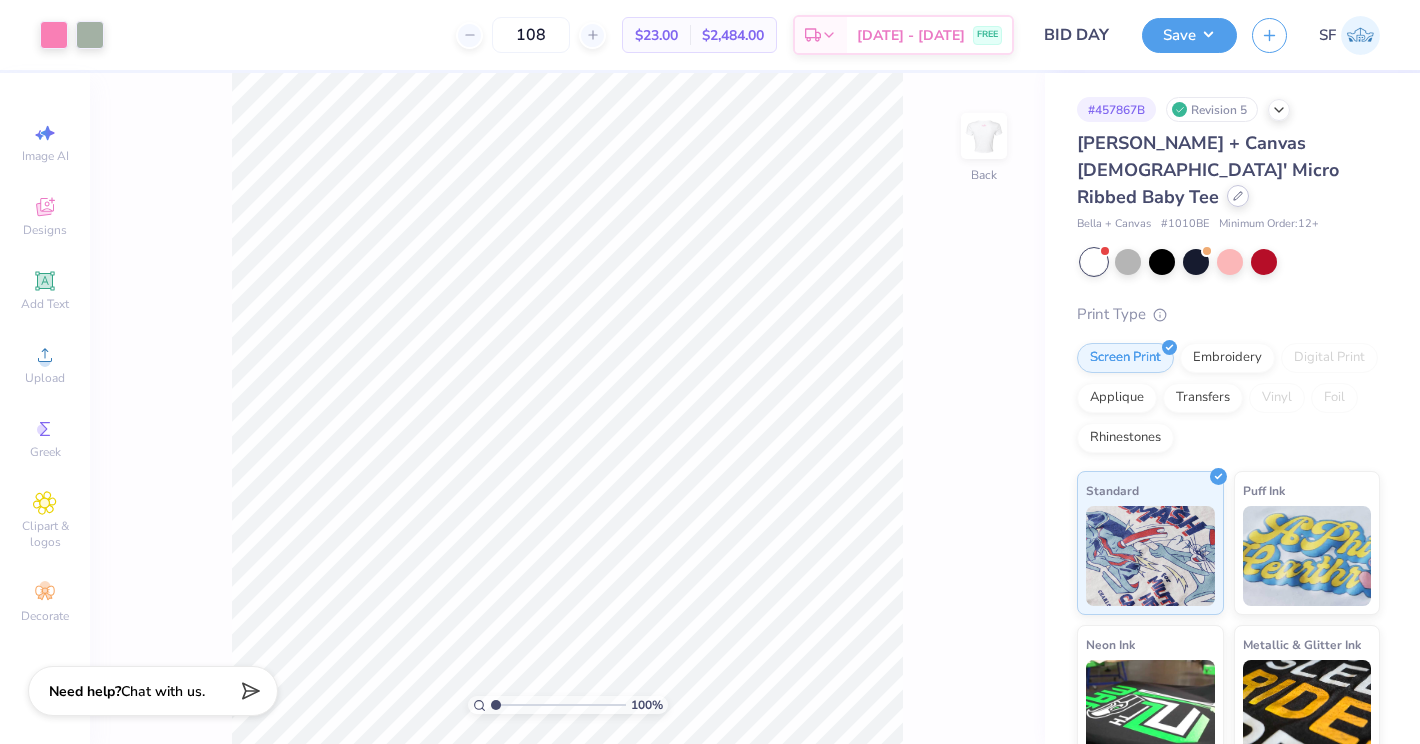 click 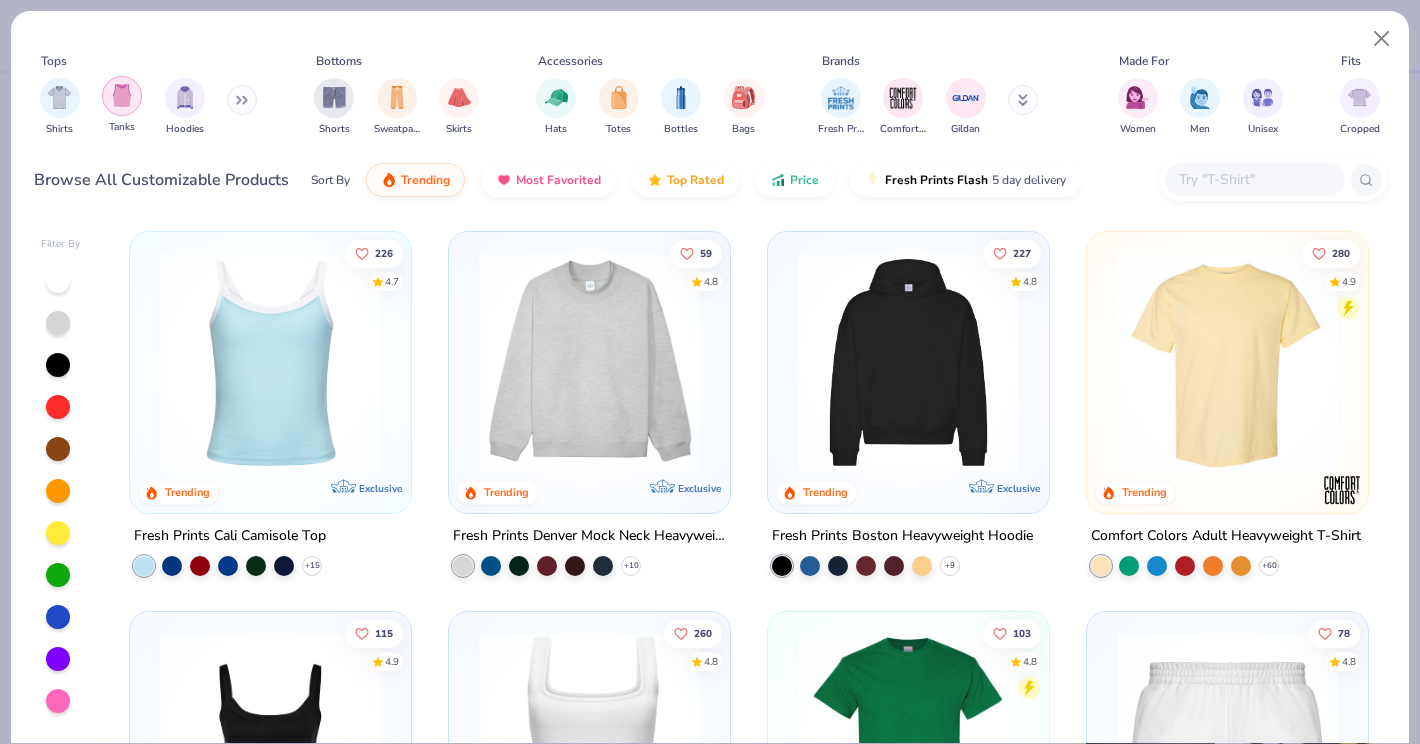 click at bounding box center [122, 95] 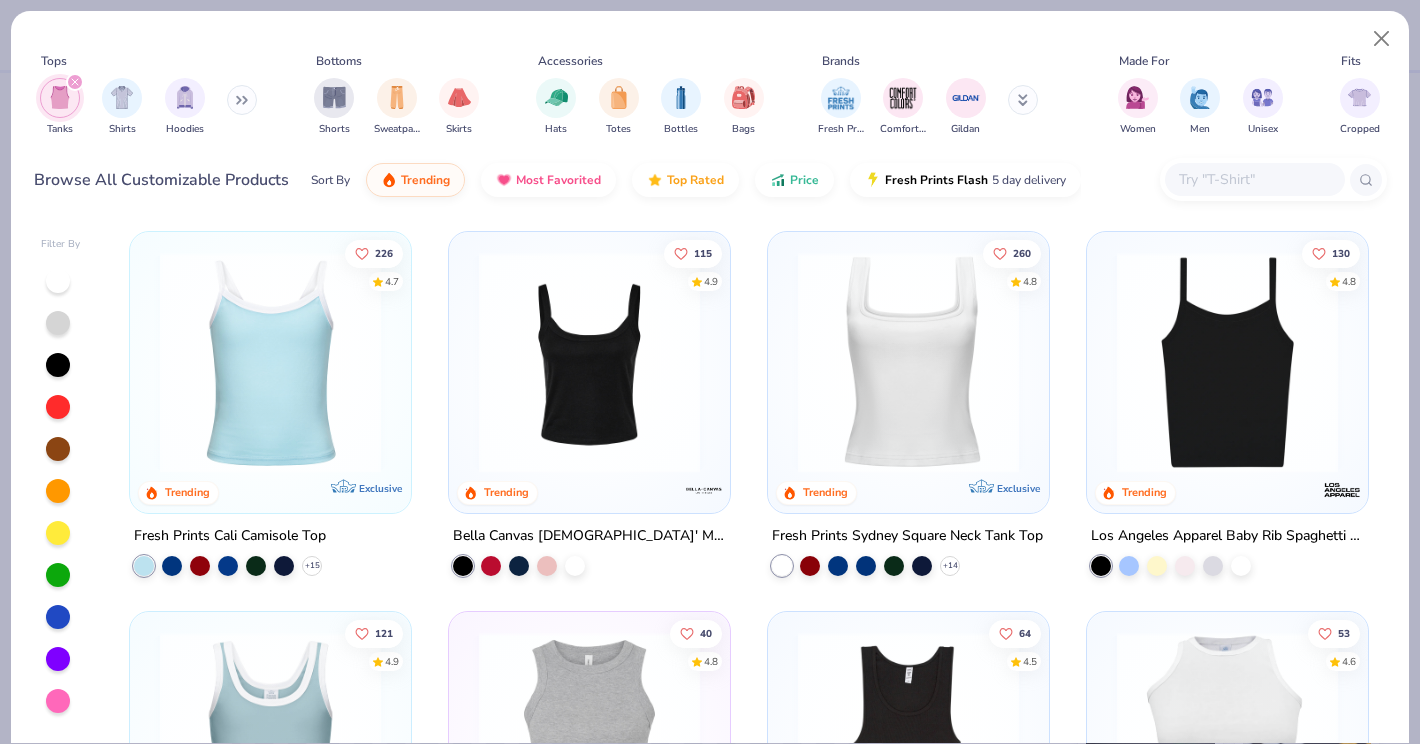 click at bounding box center (1023, 100) 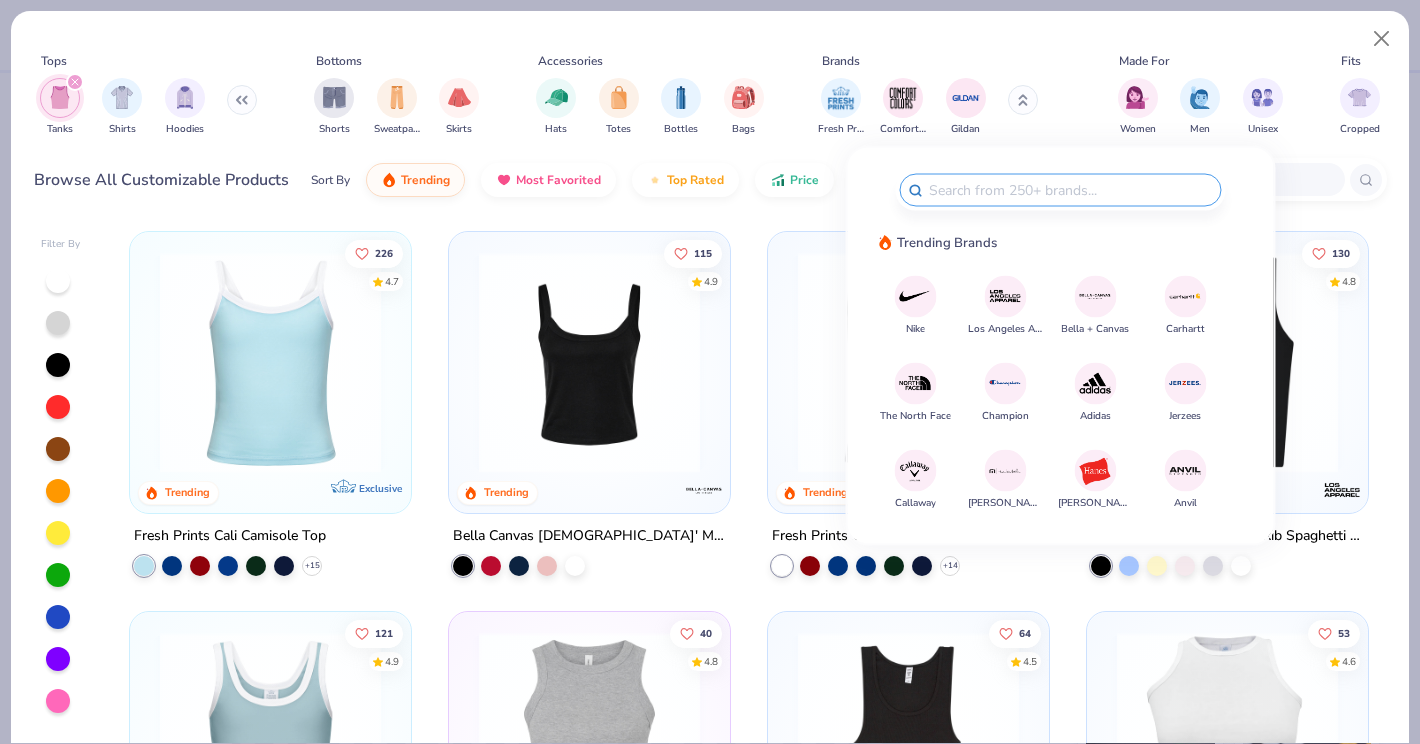 click at bounding box center (1005, 296) 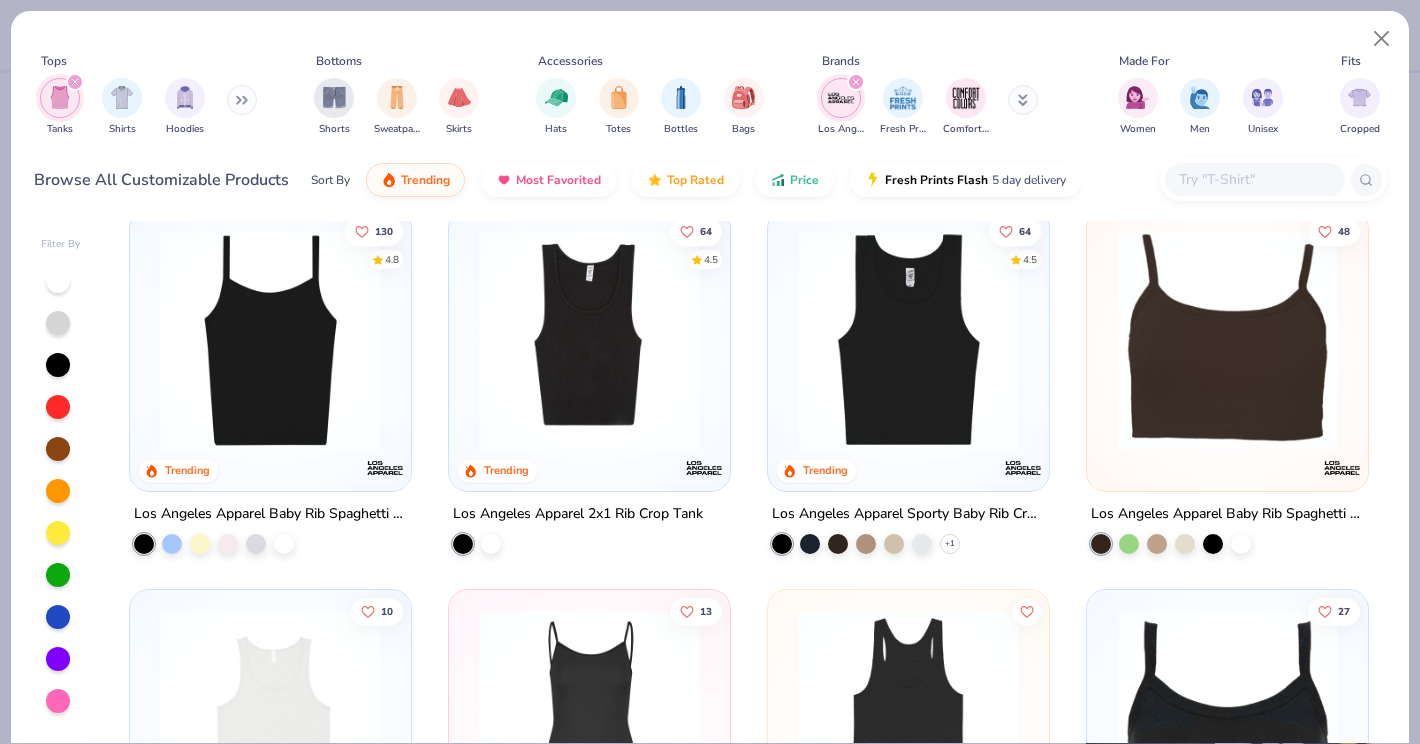 scroll, scrollTop: 24, scrollLeft: 0, axis: vertical 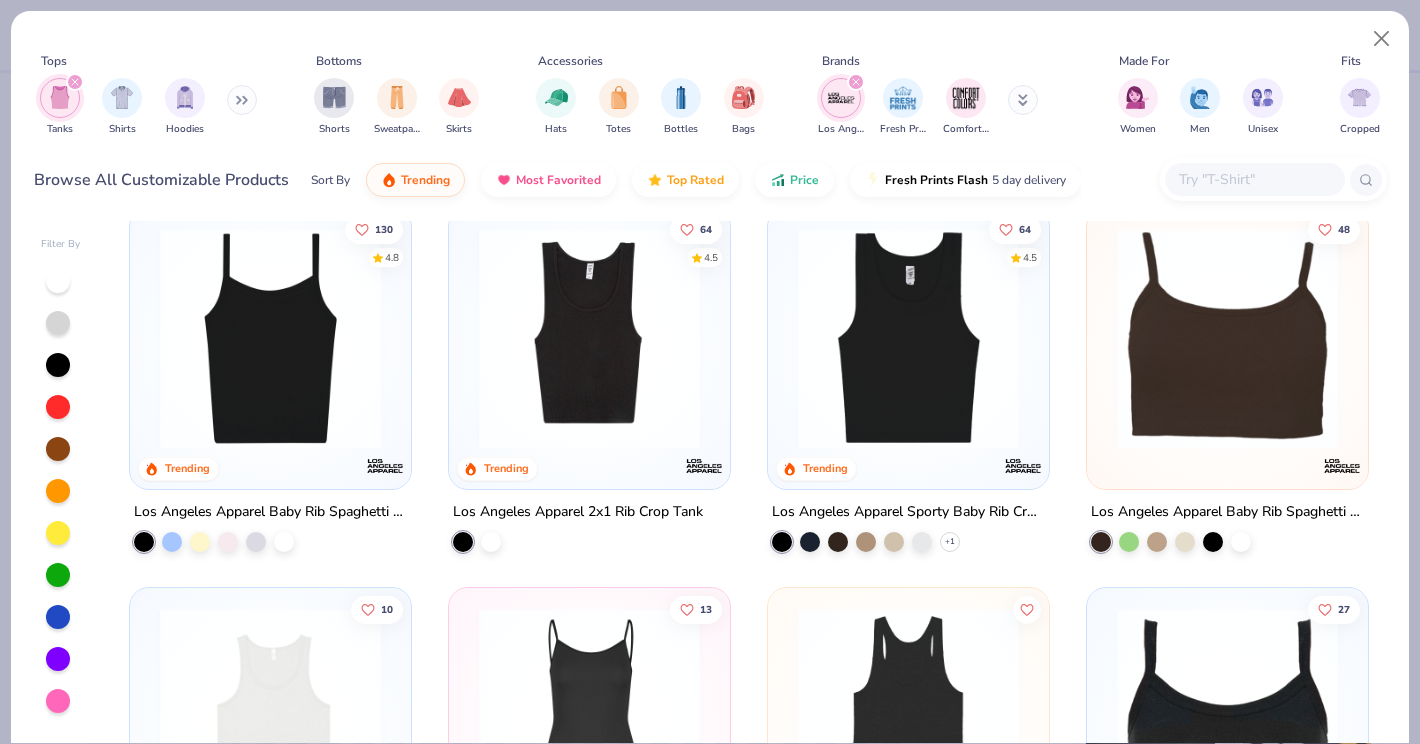 click at bounding box center [589, 338] 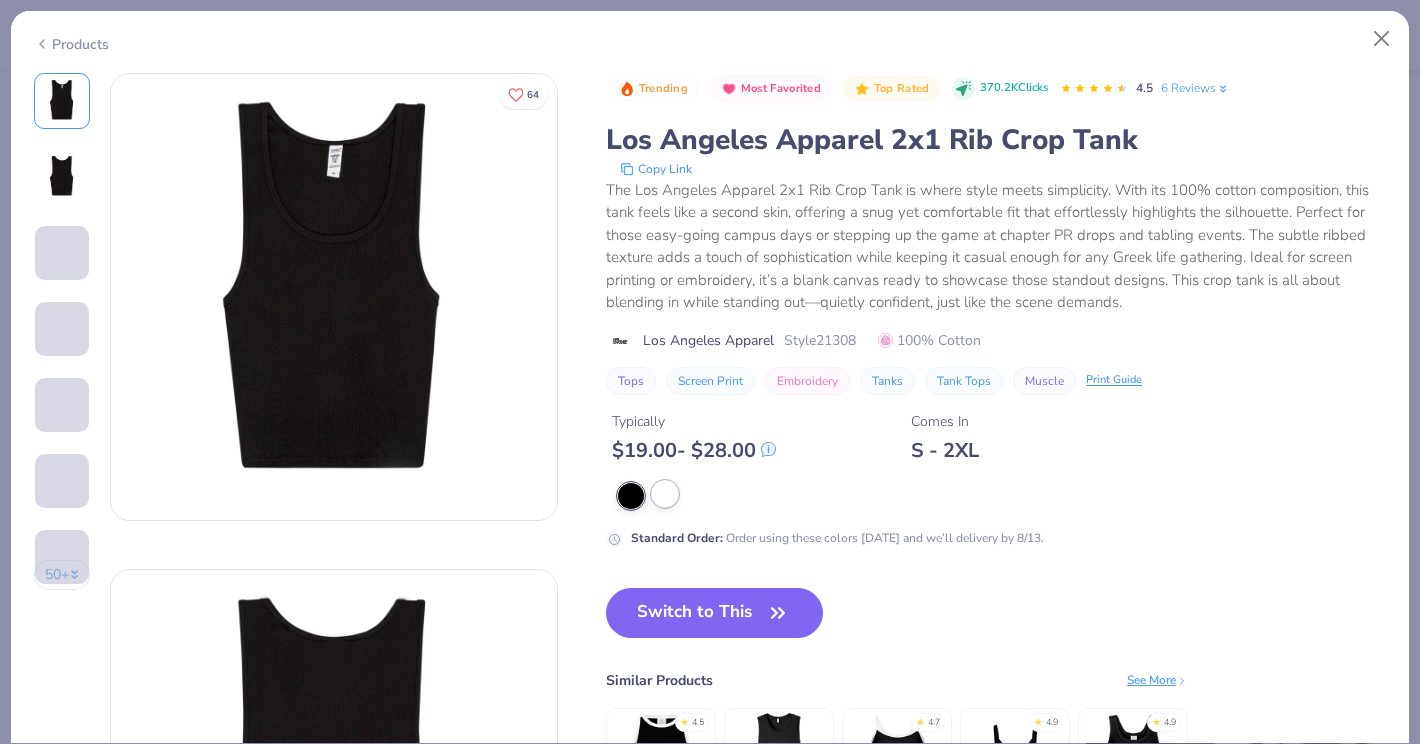 click at bounding box center (665, 494) 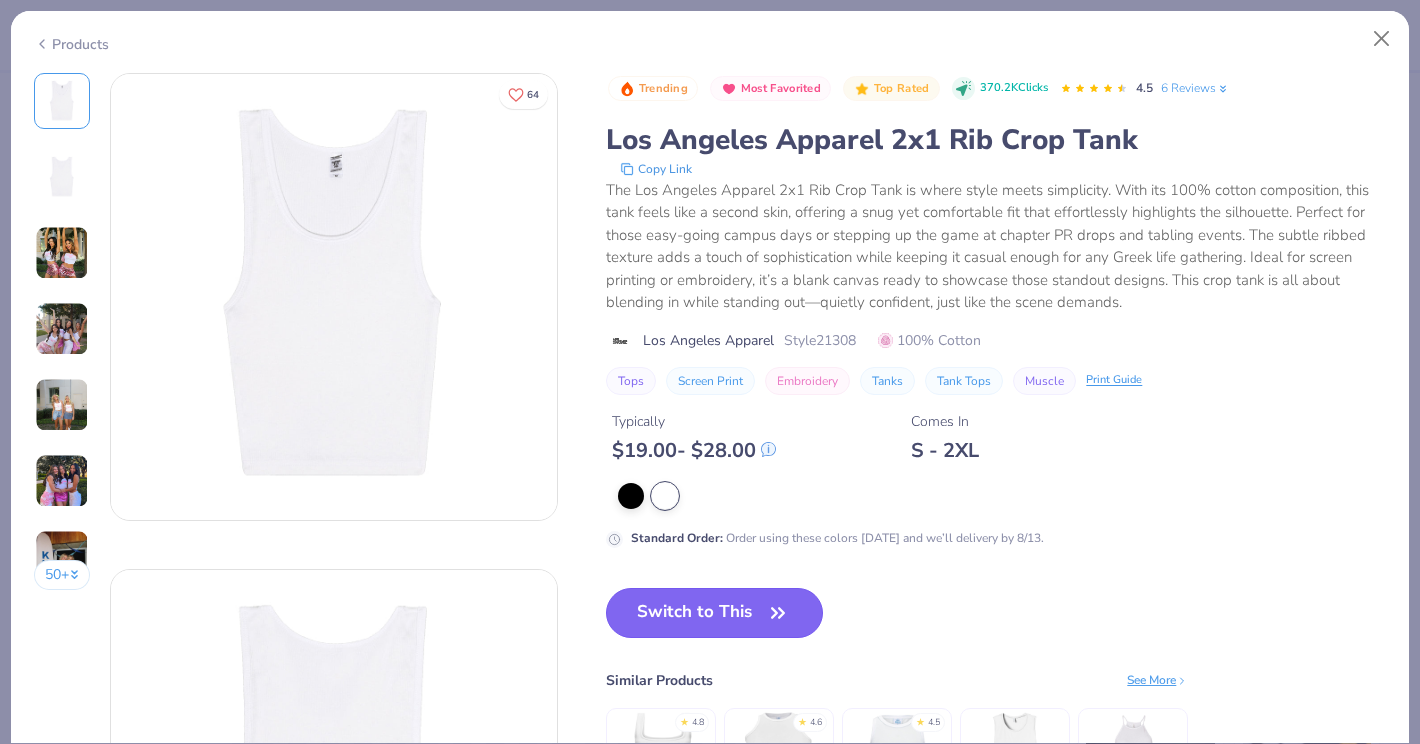 click on "Switch to This" at bounding box center [714, 613] 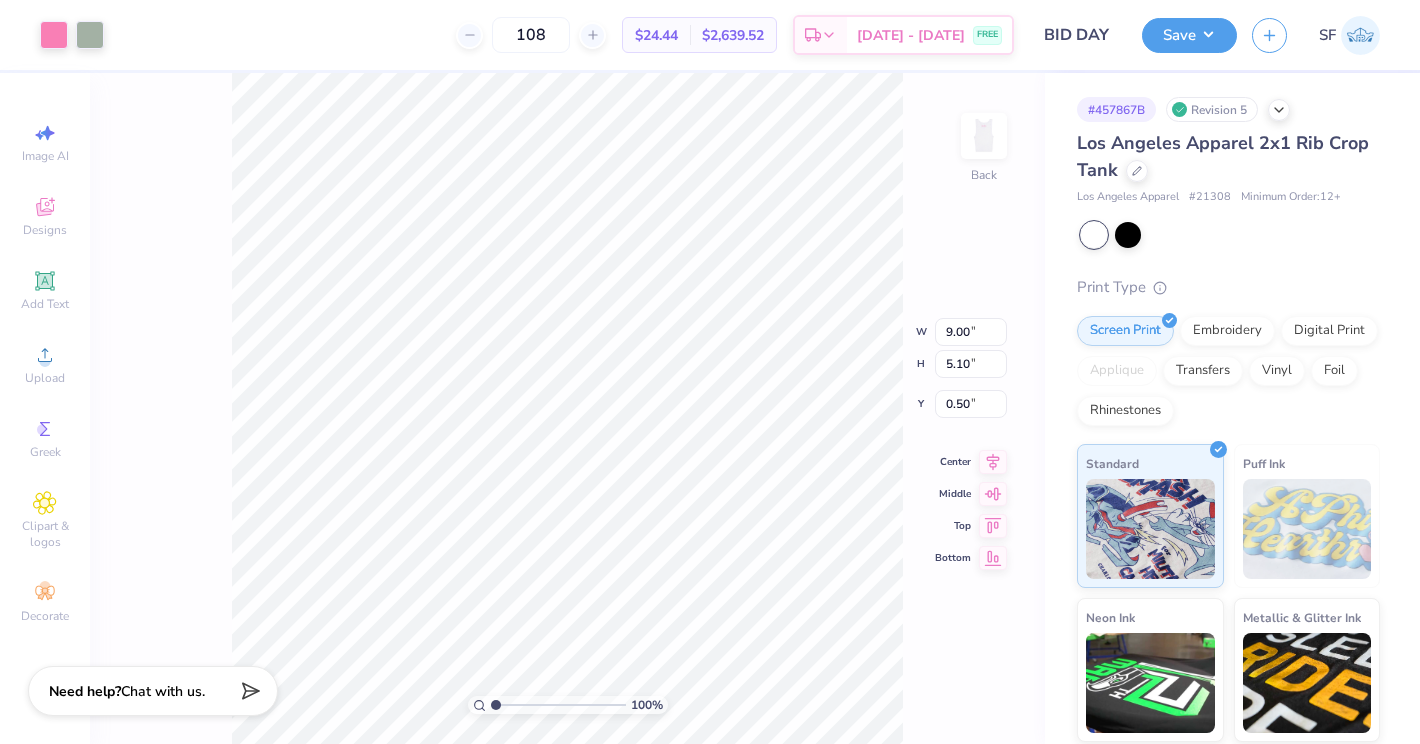 type on "6.66" 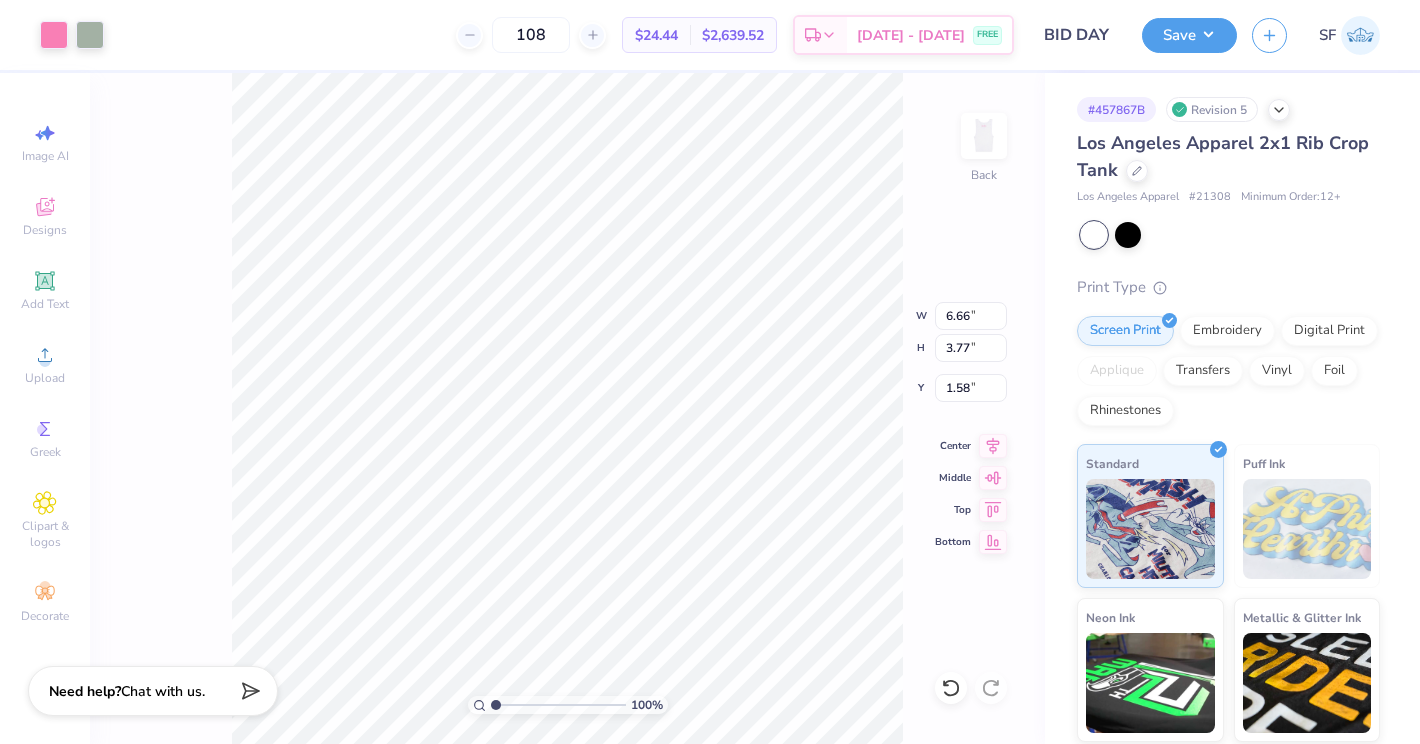 type on "1.67" 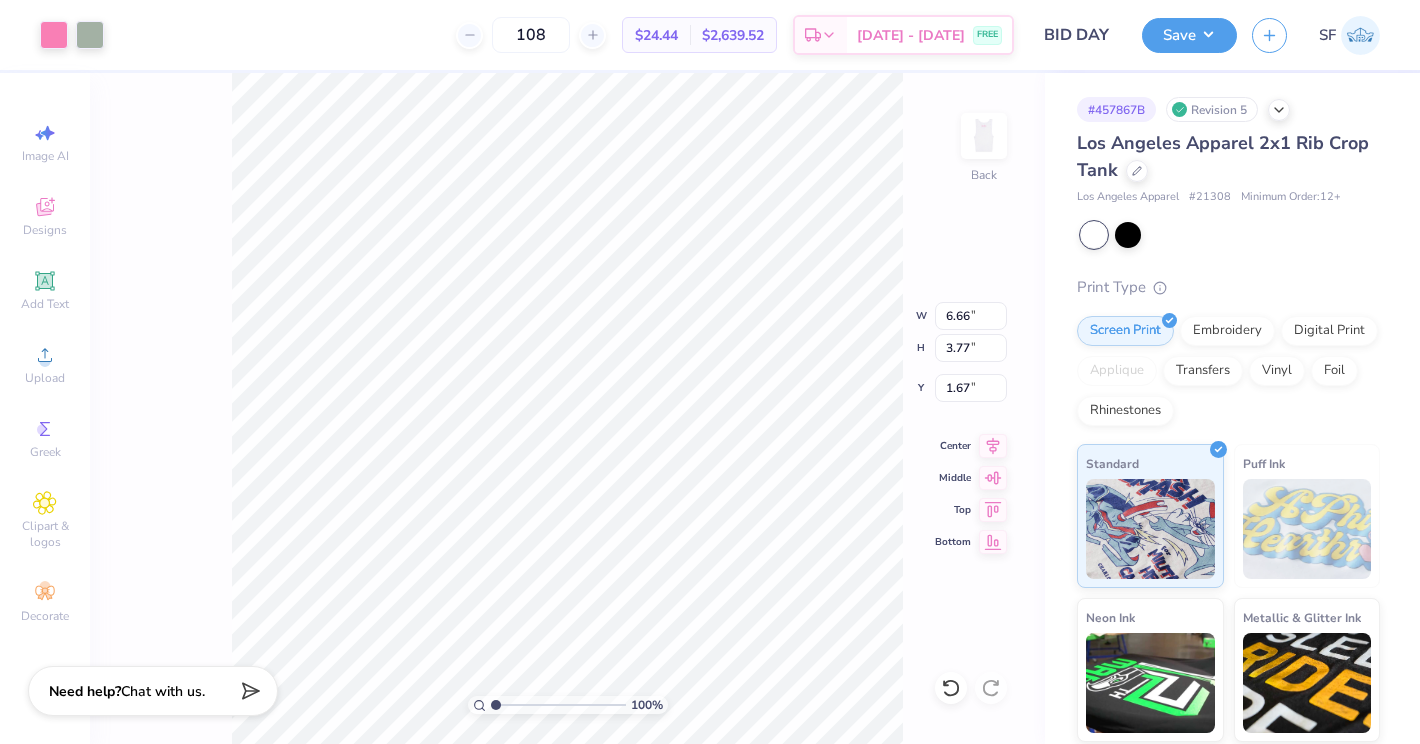 type on "1.76" 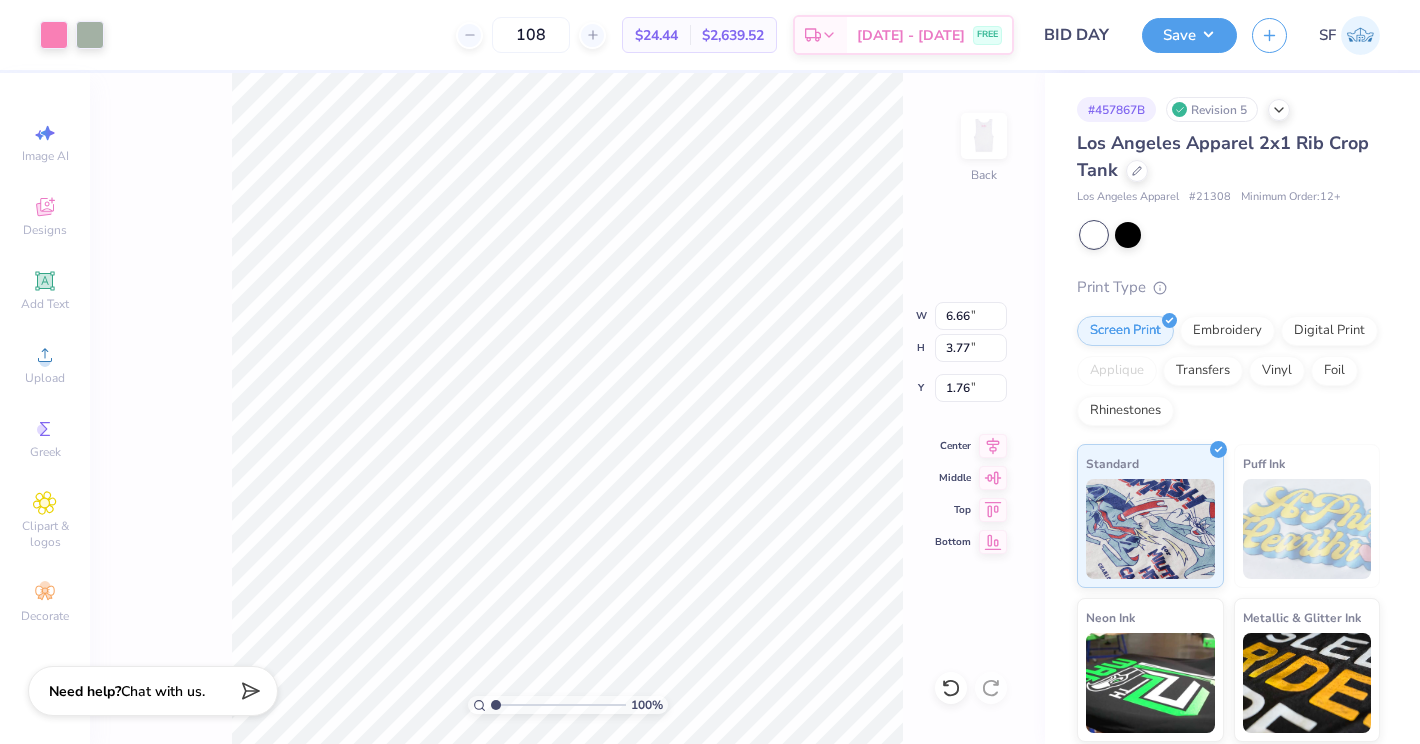 type on "6.45" 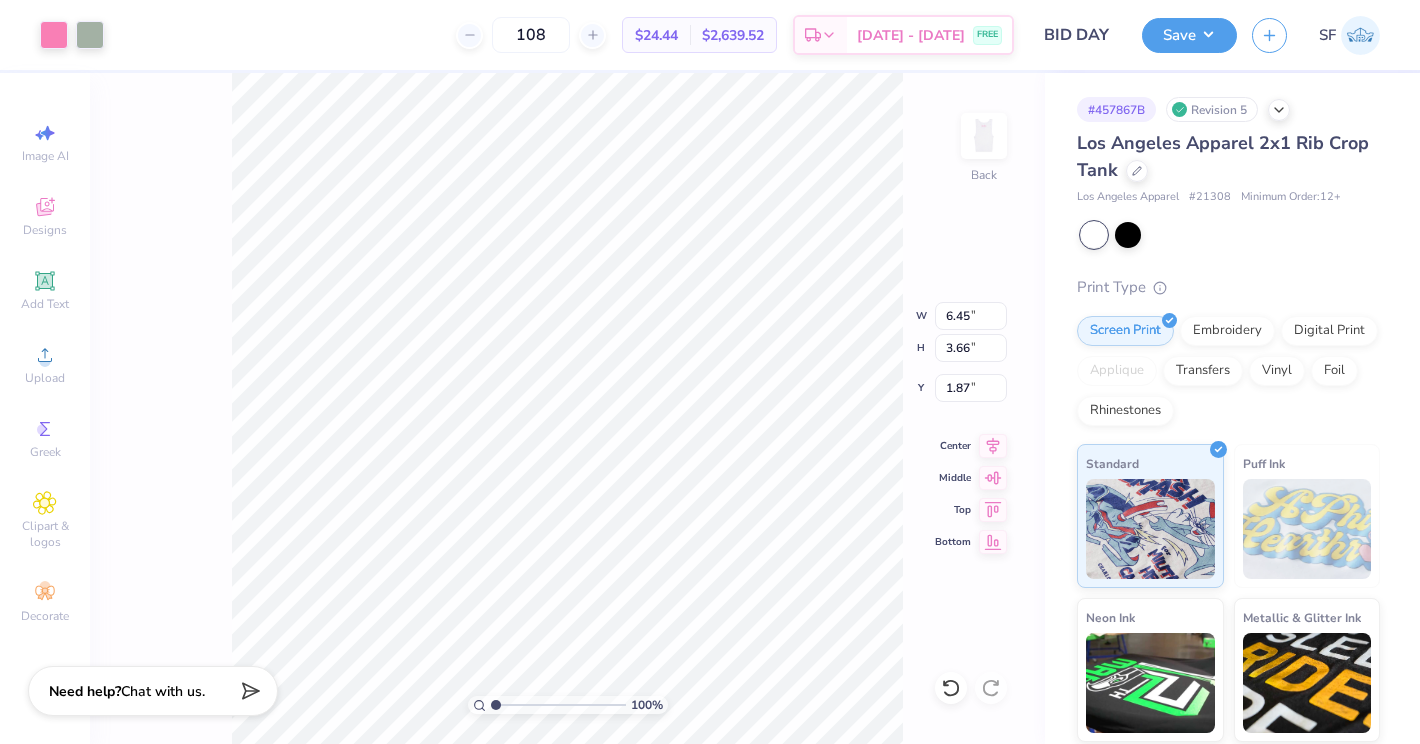 type on "1.64" 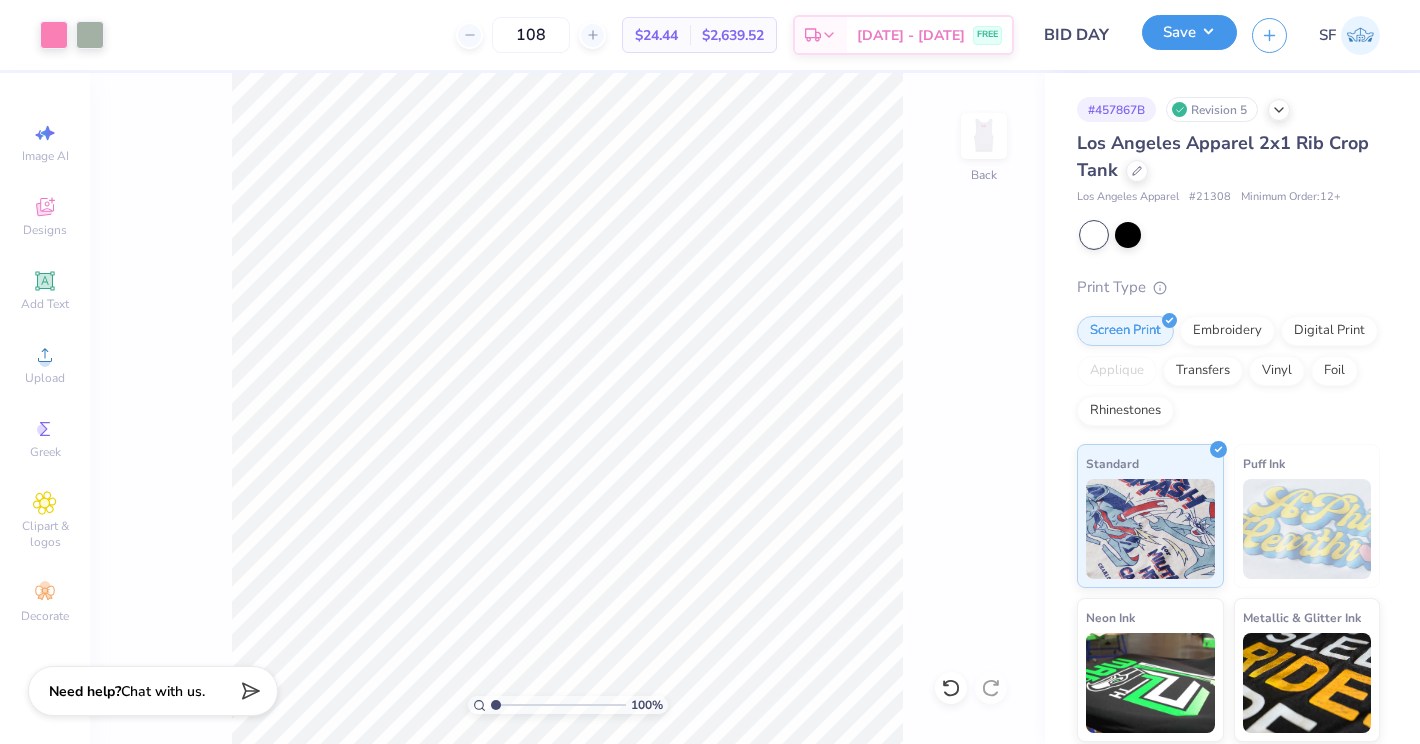 click on "Save" at bounding box center [1189, 32] 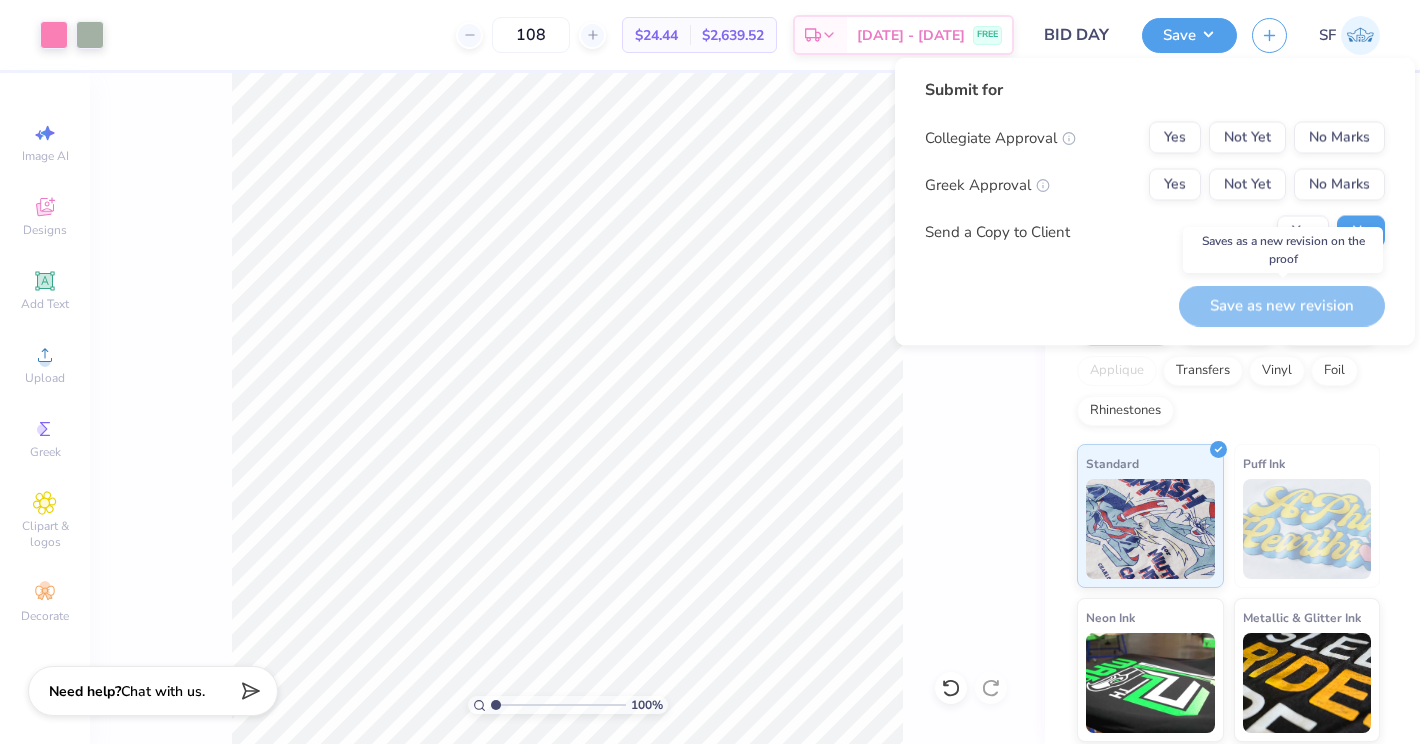 click on "Save as new revision" at bounding box center (1282, 305) 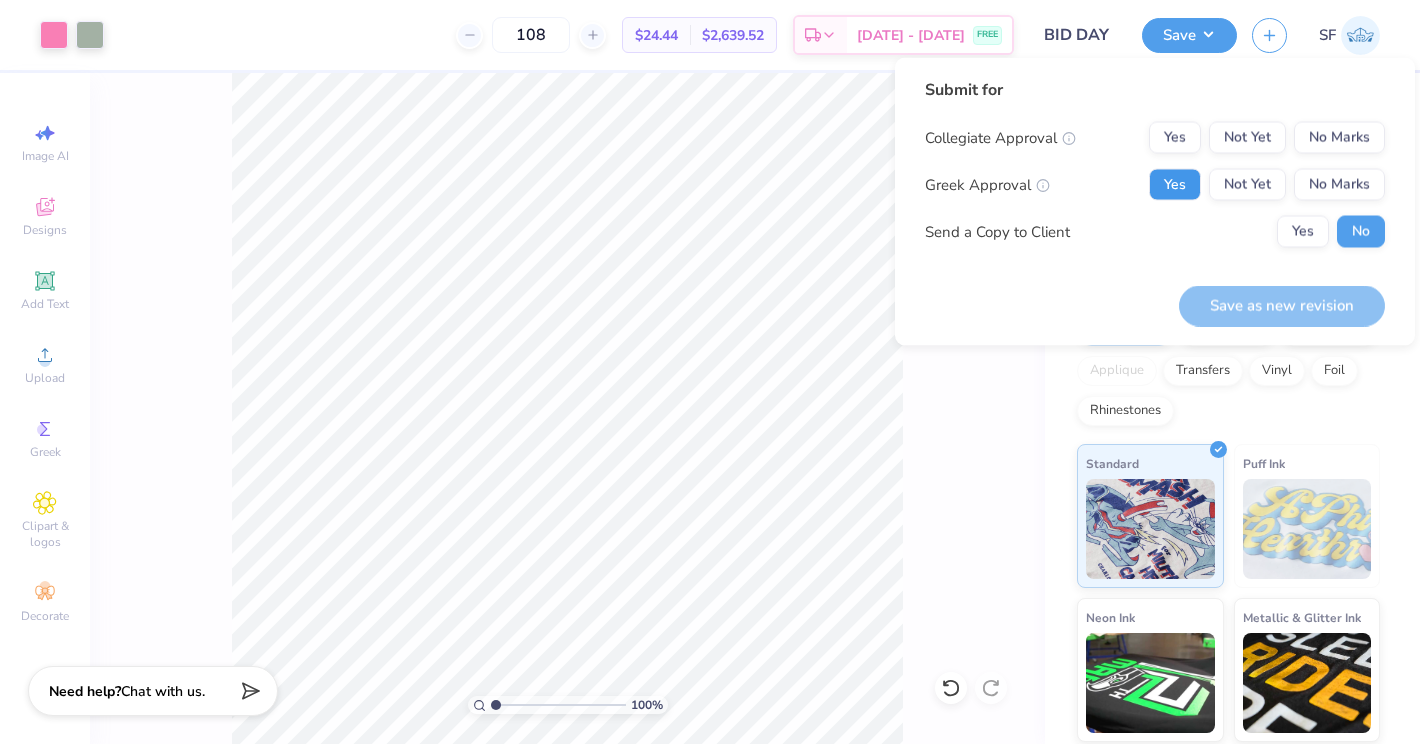 click on "Yes" at bounding box center (1175, 185) 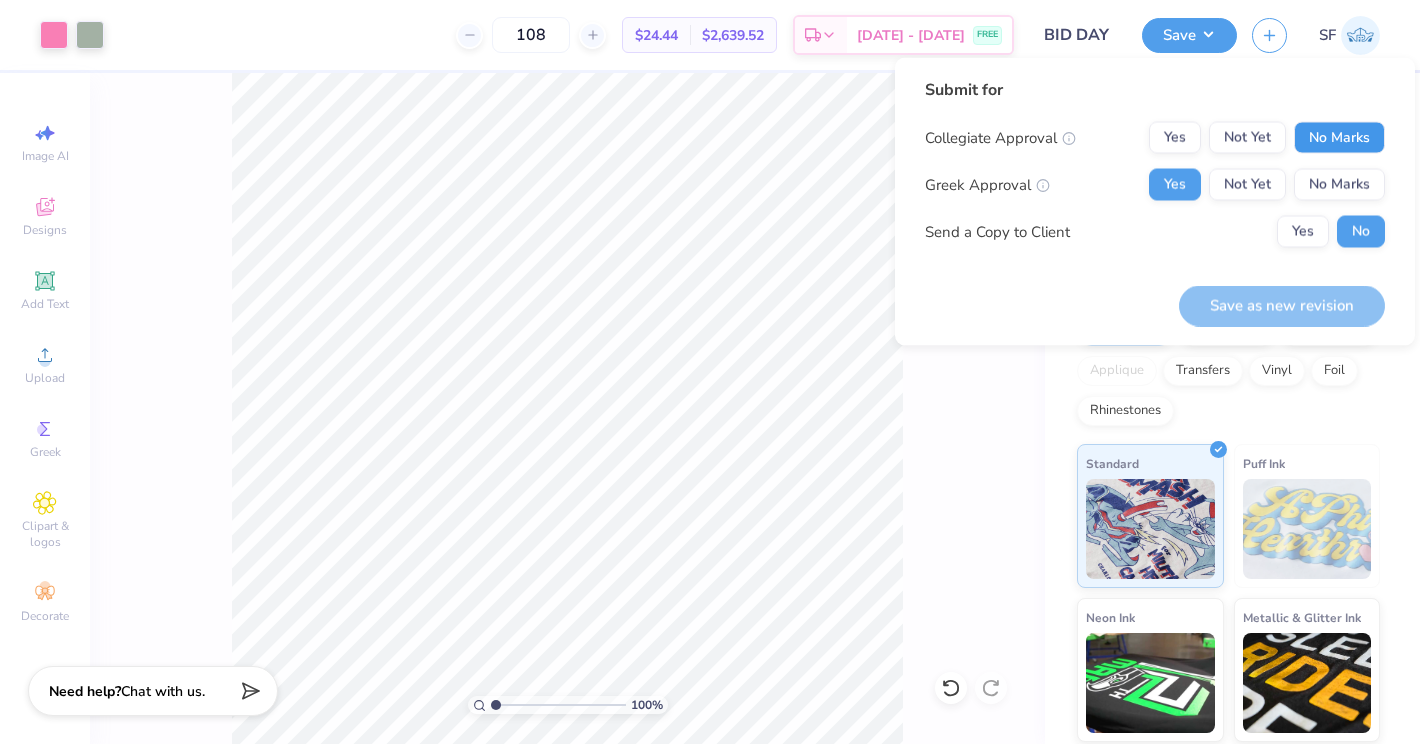 click on "No Marks" at bounding box center (1339, 138) 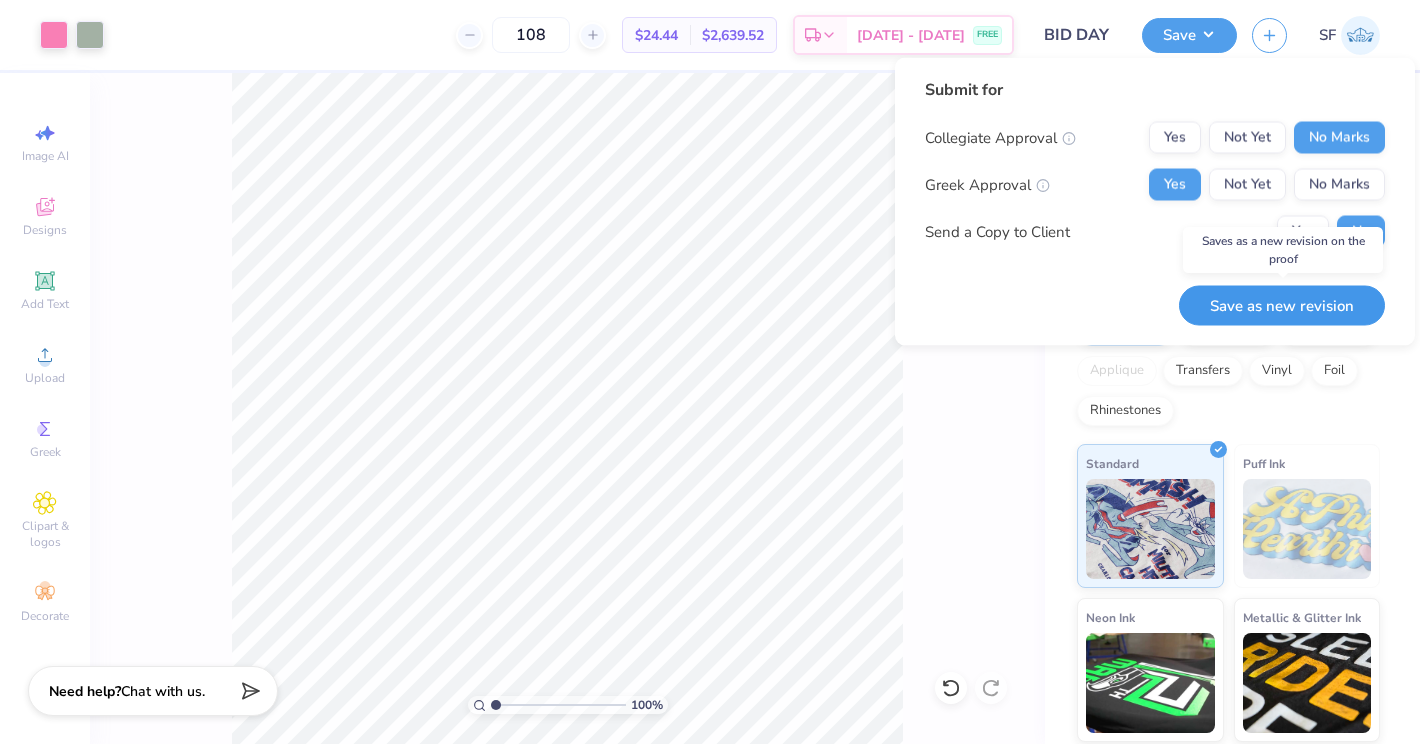 click on "Save as new revision" at bounding box center [1282, 305] 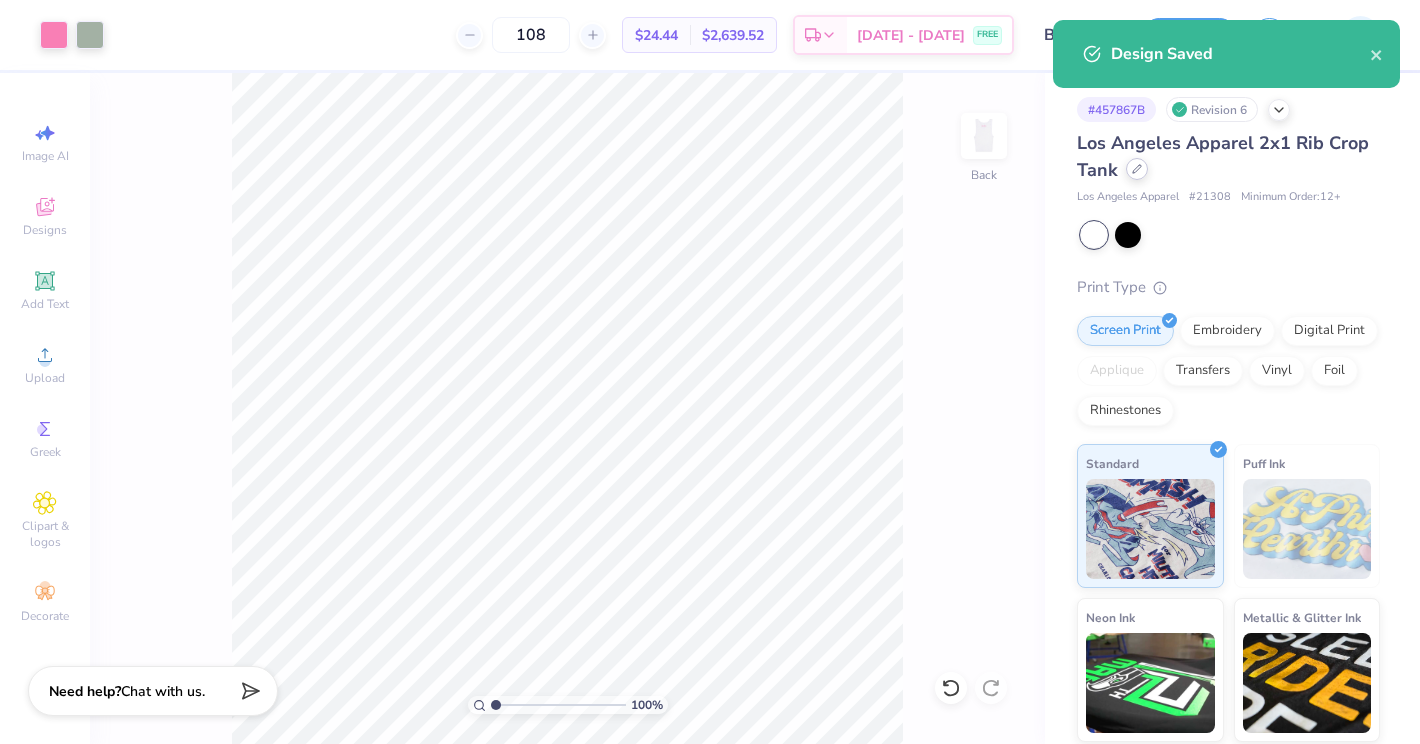 click 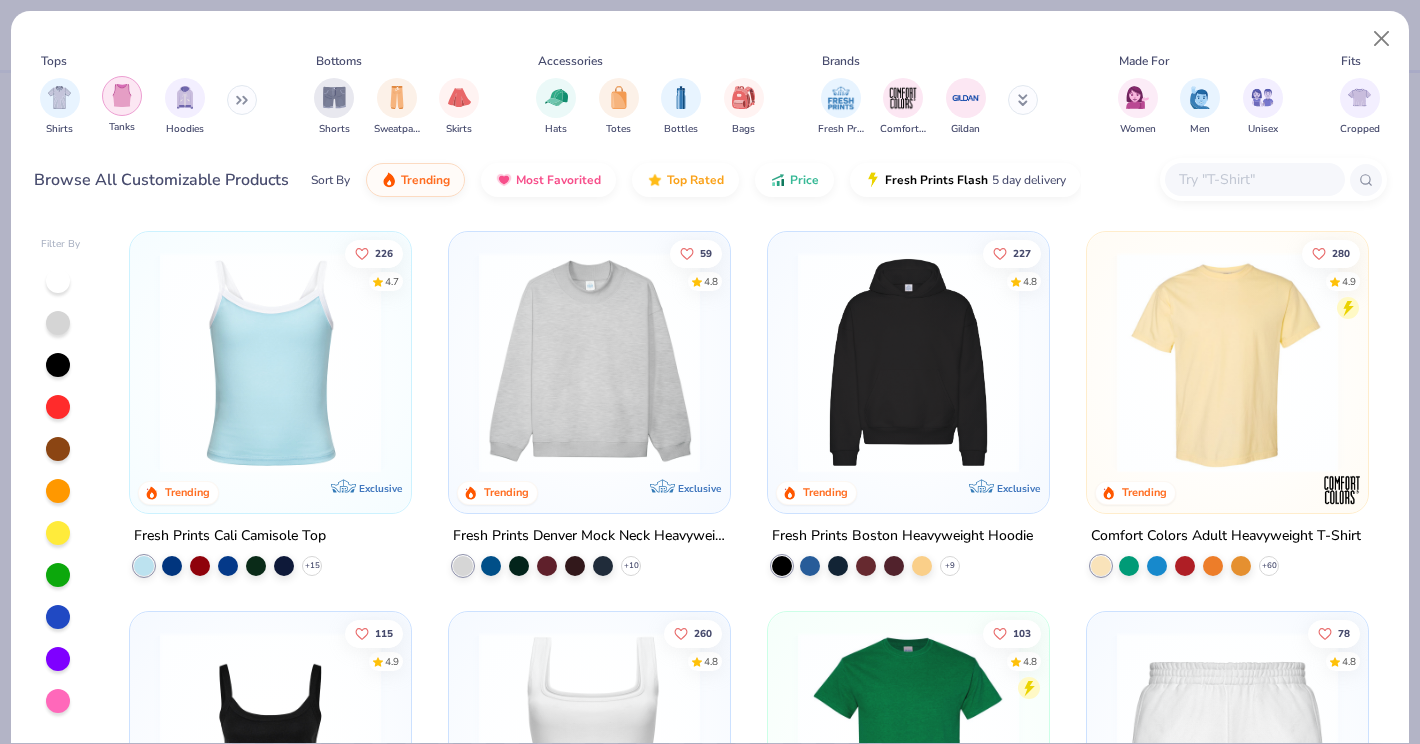 click at bounding box center (122, 95) 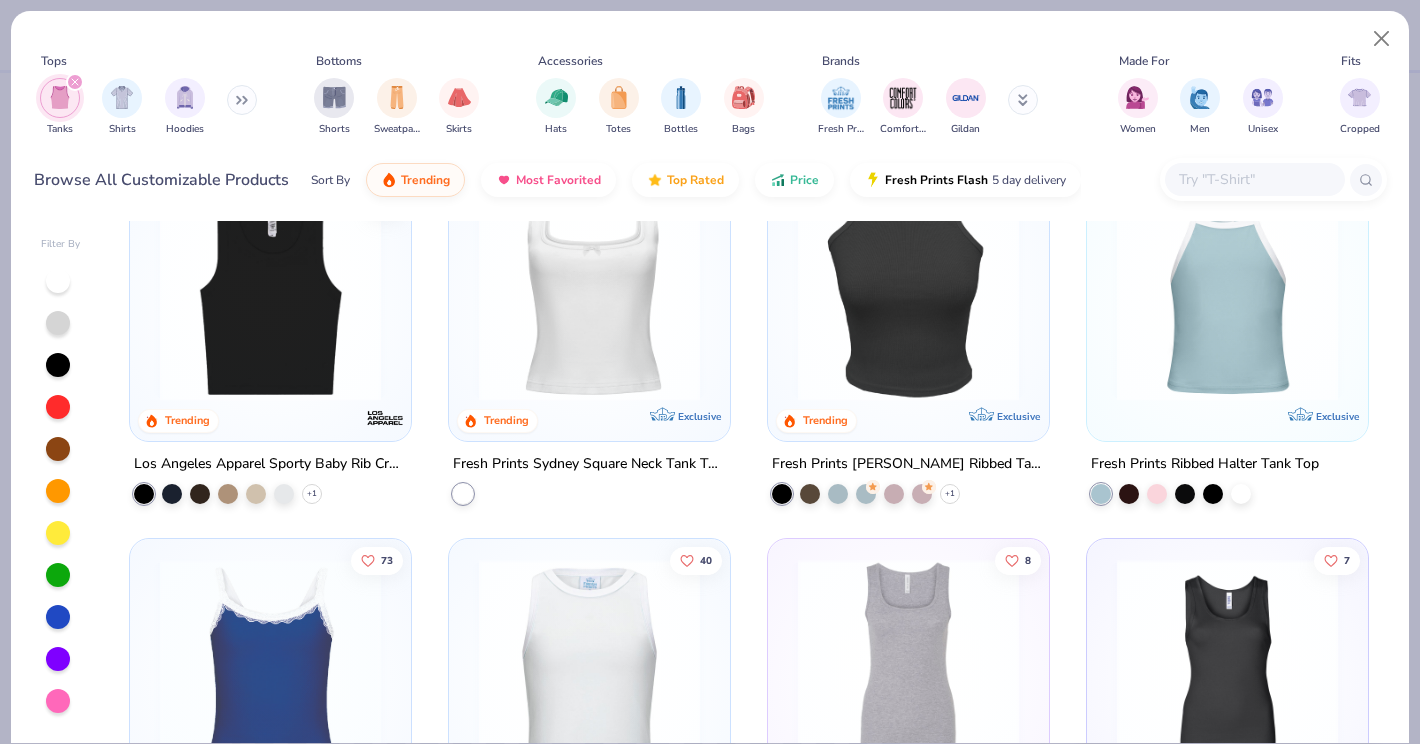 scroll, scrollTop: 881, scrollLeft: 0, axis: vertical 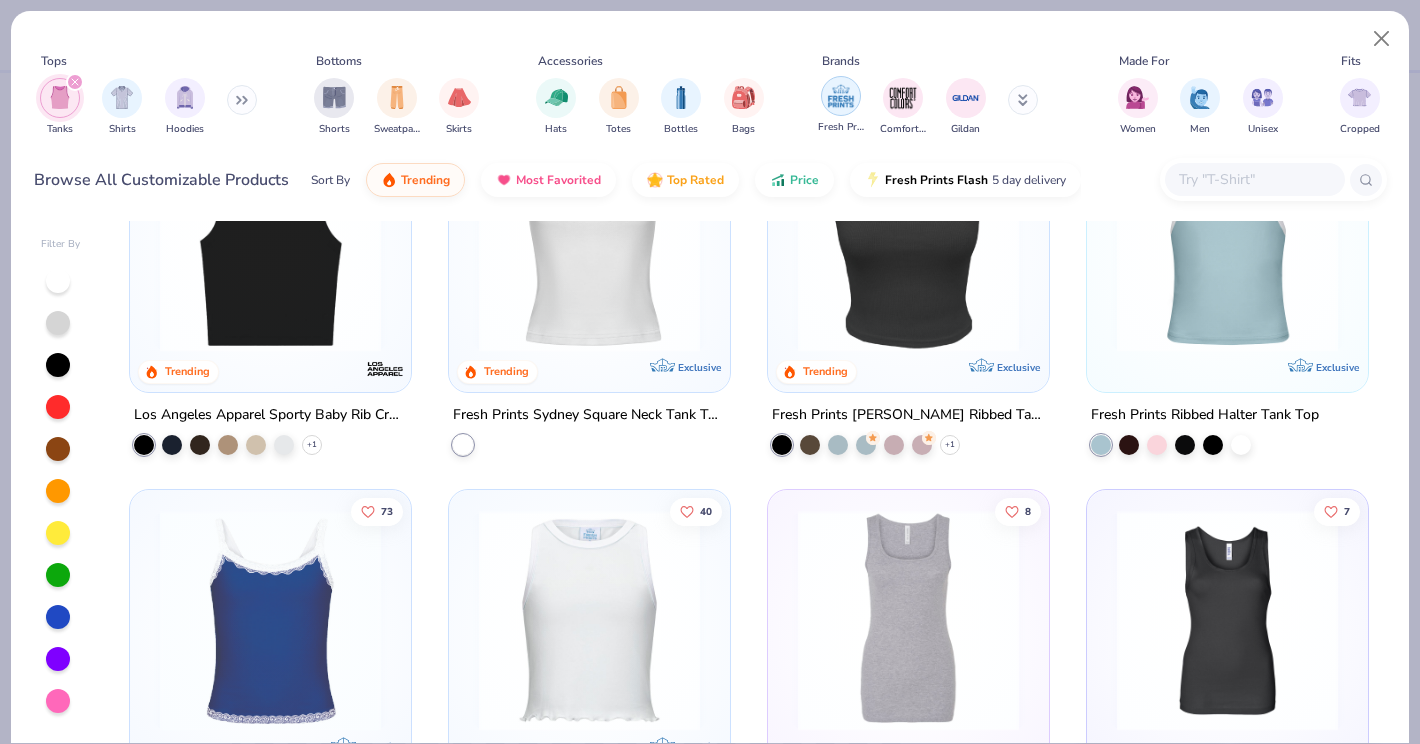 click at bounding box center (841, 96) 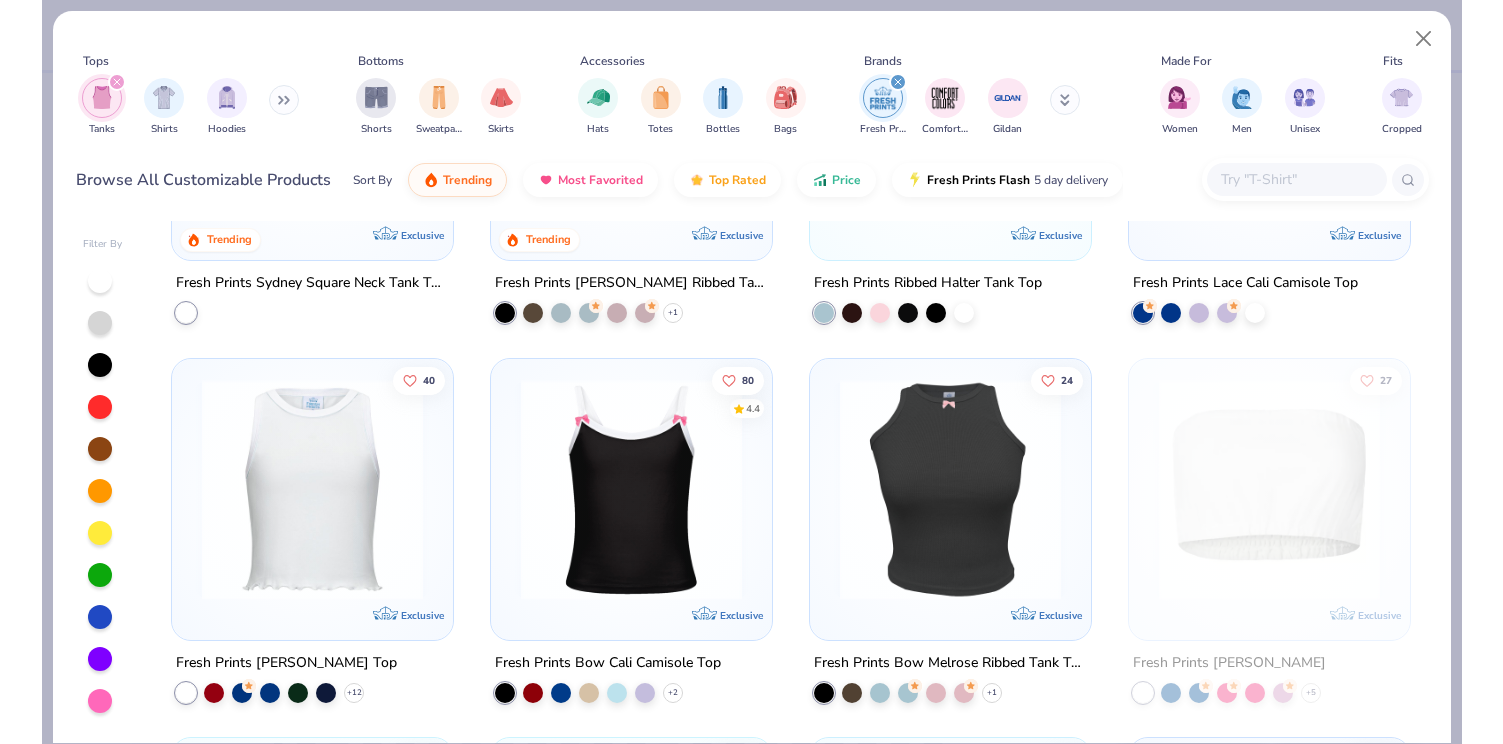 scroll, scrollTop: 655, scrollLeft: 0, axis: vertical 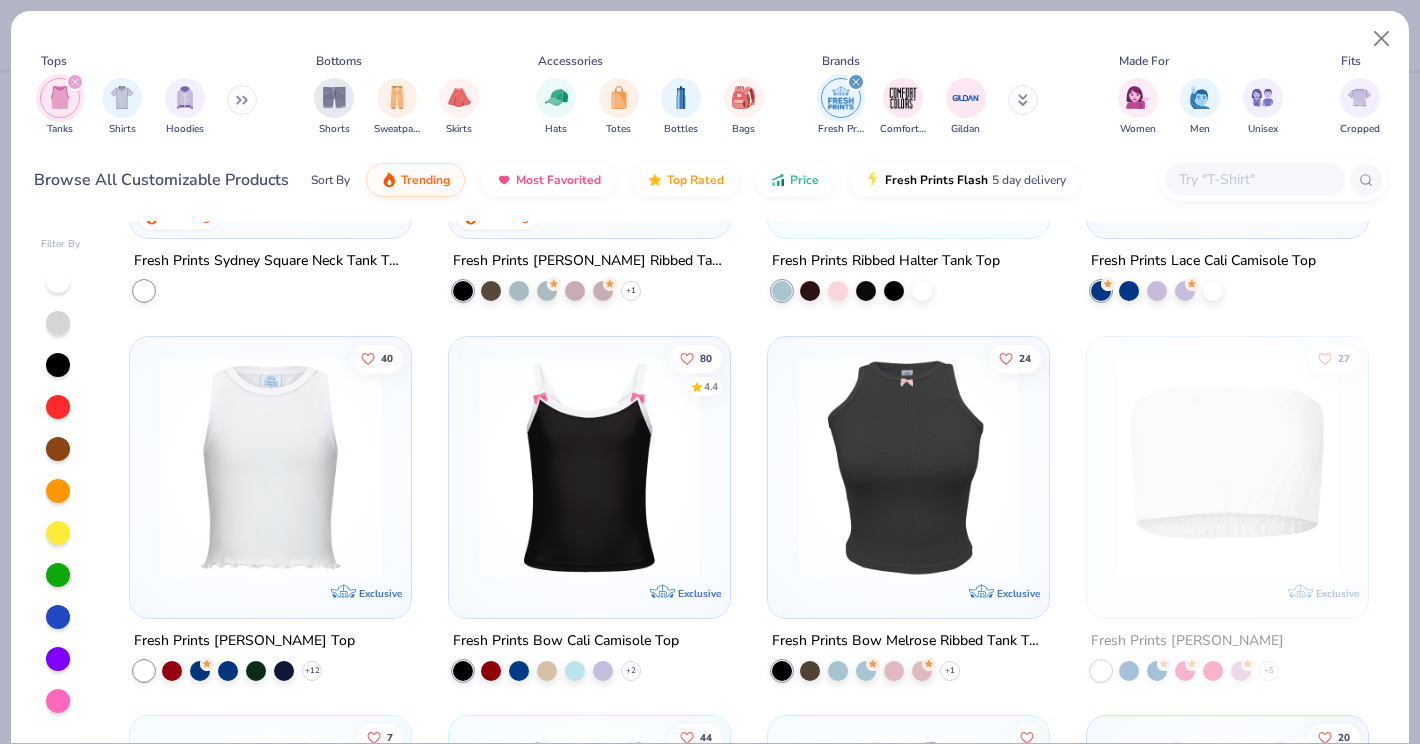 click at bounding box center [270, 466] 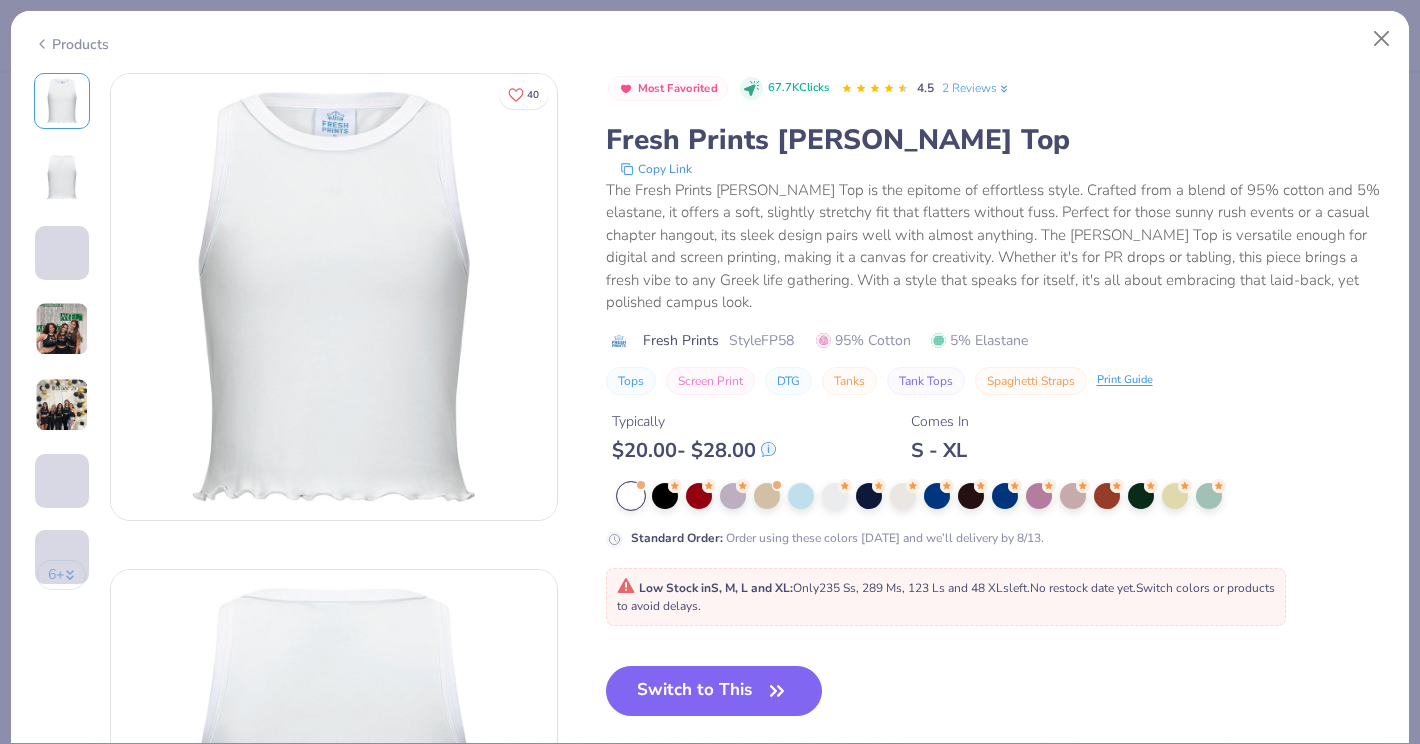 click at bounding box center (631, 496) 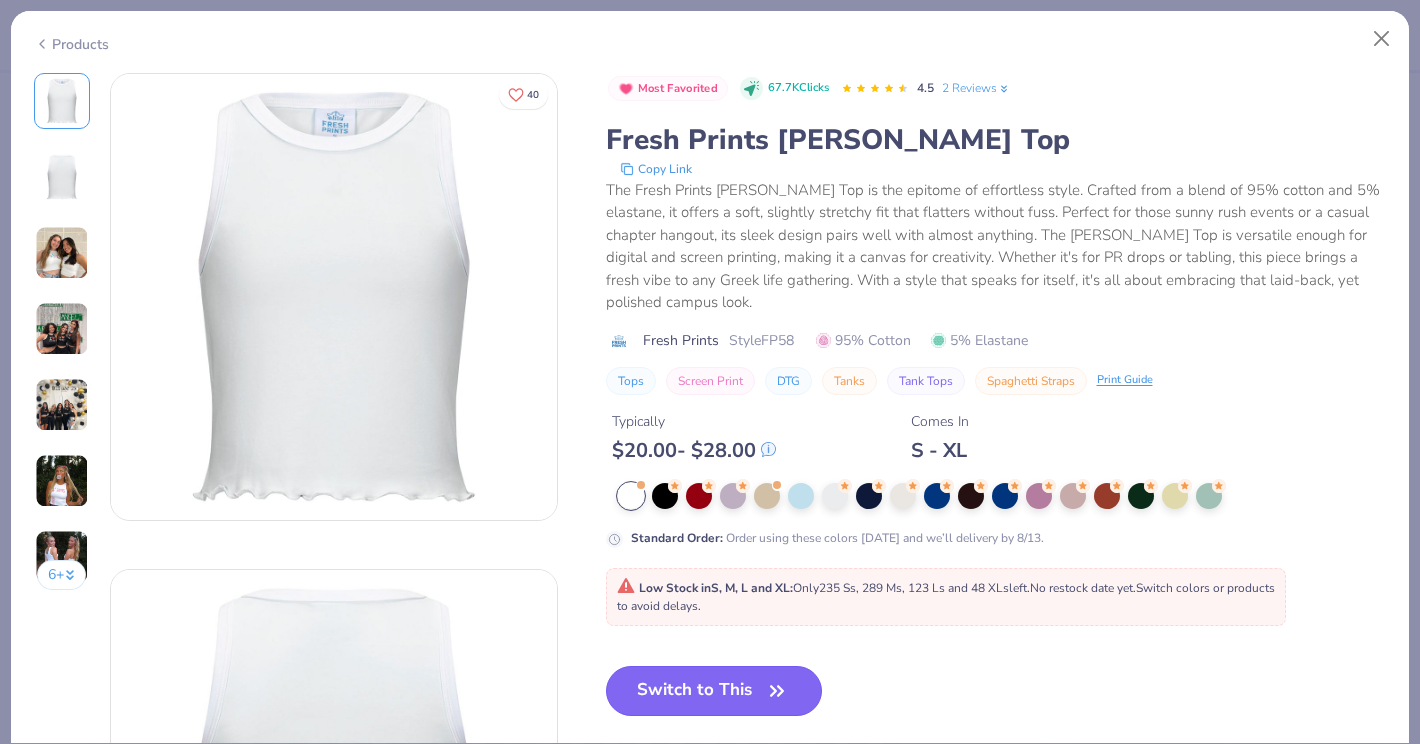 click on "Switch to This" at bounding box center [714, 691] 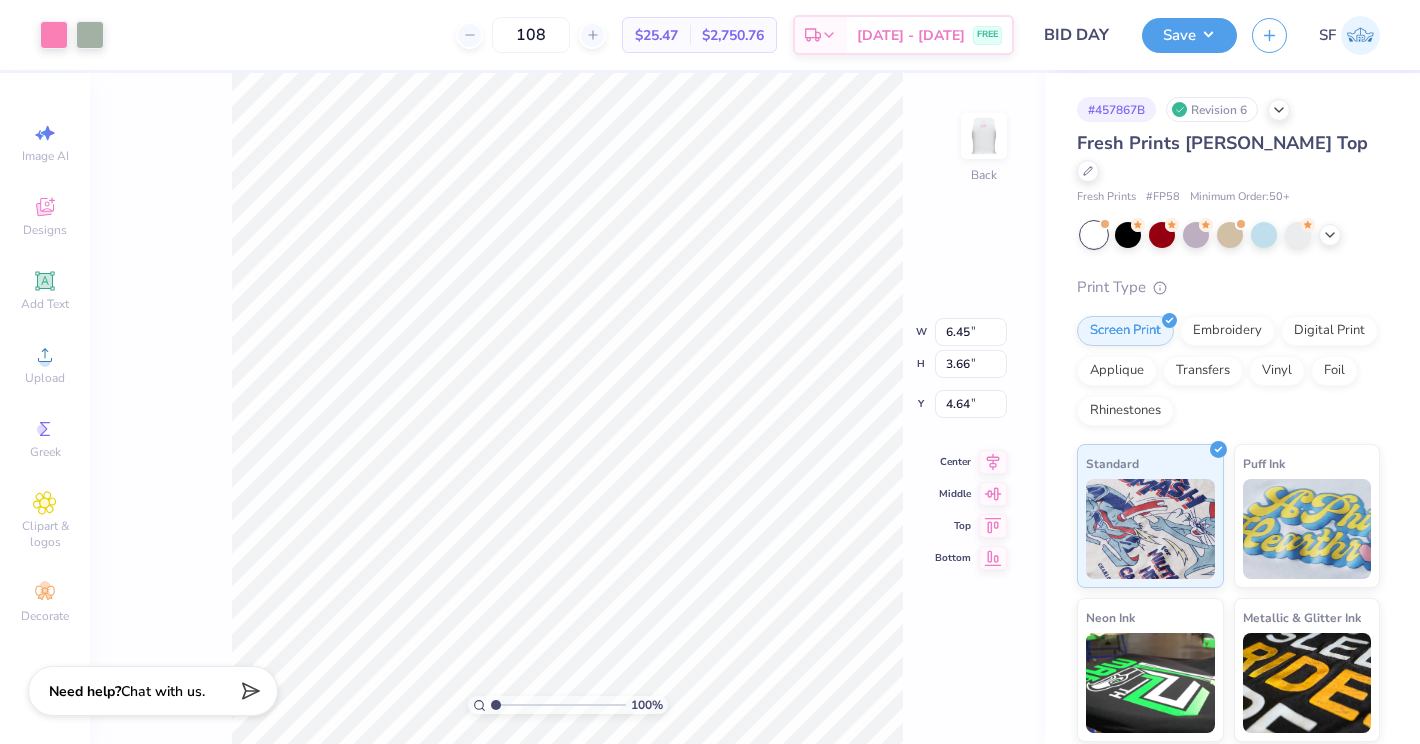 type on "2.25" 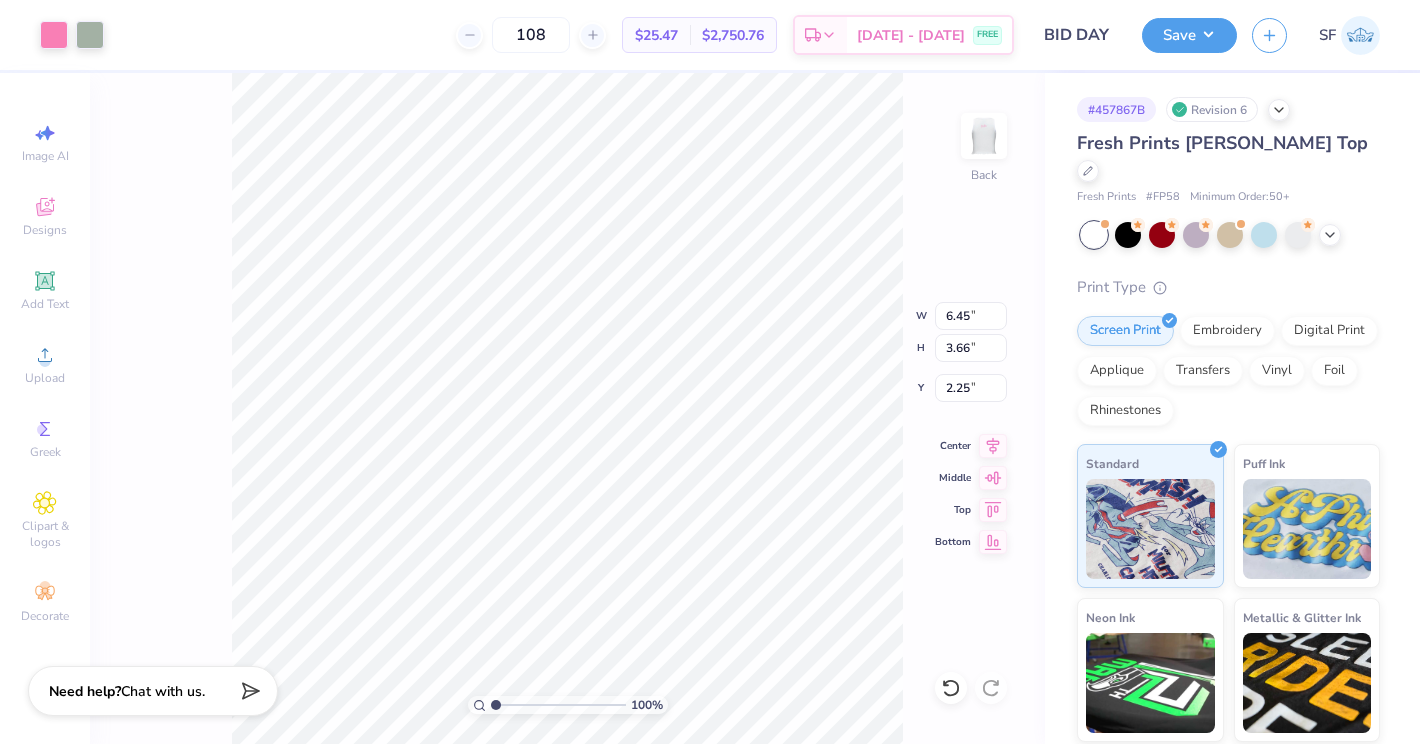 type on "7.24" 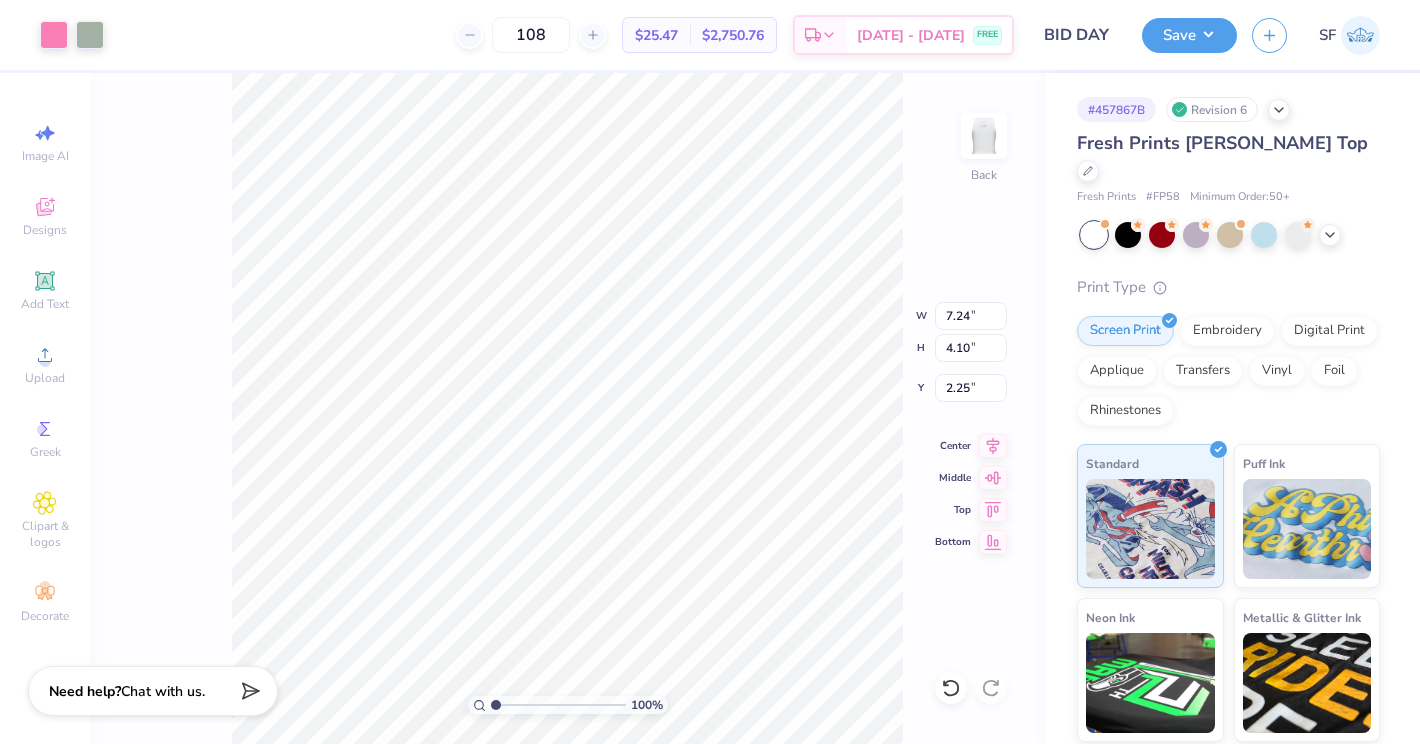 type on "2.33" 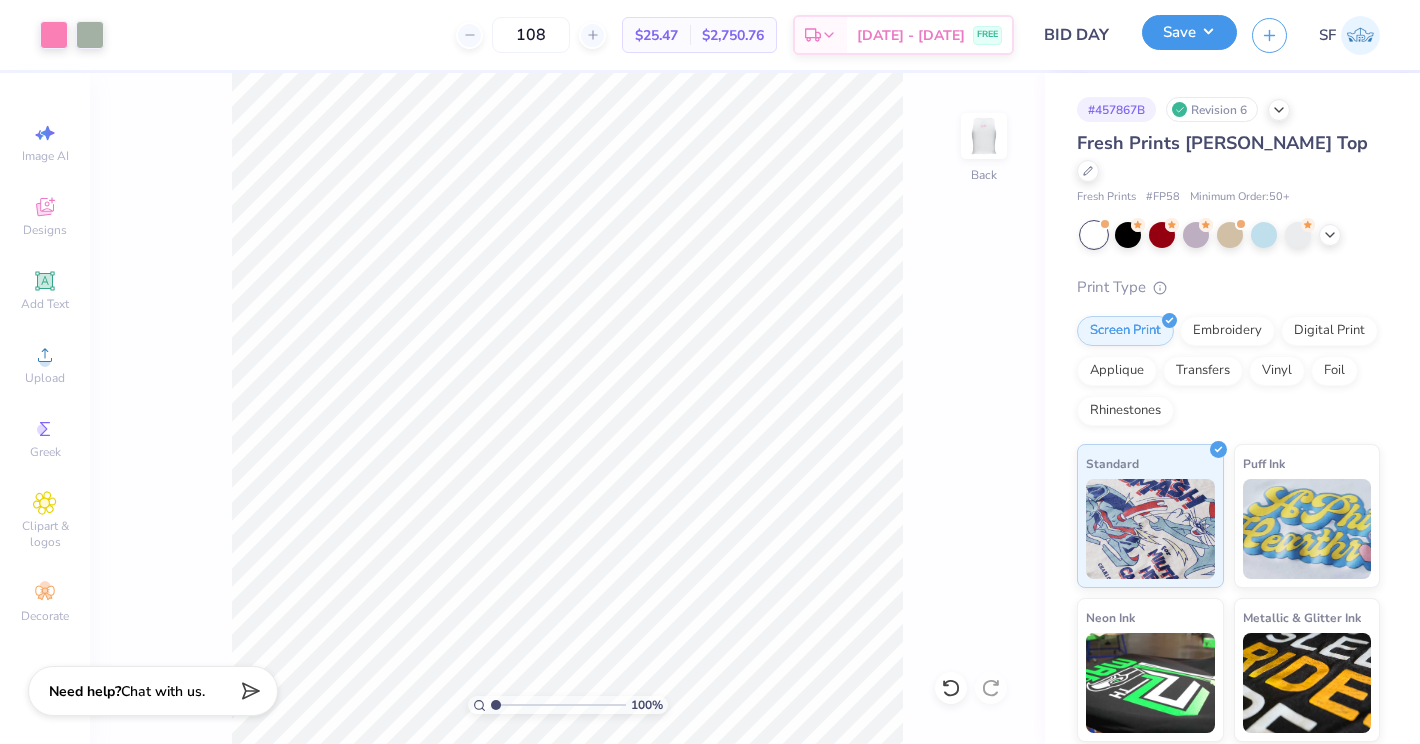 click on "Save" at bounding box center [1189, 32] 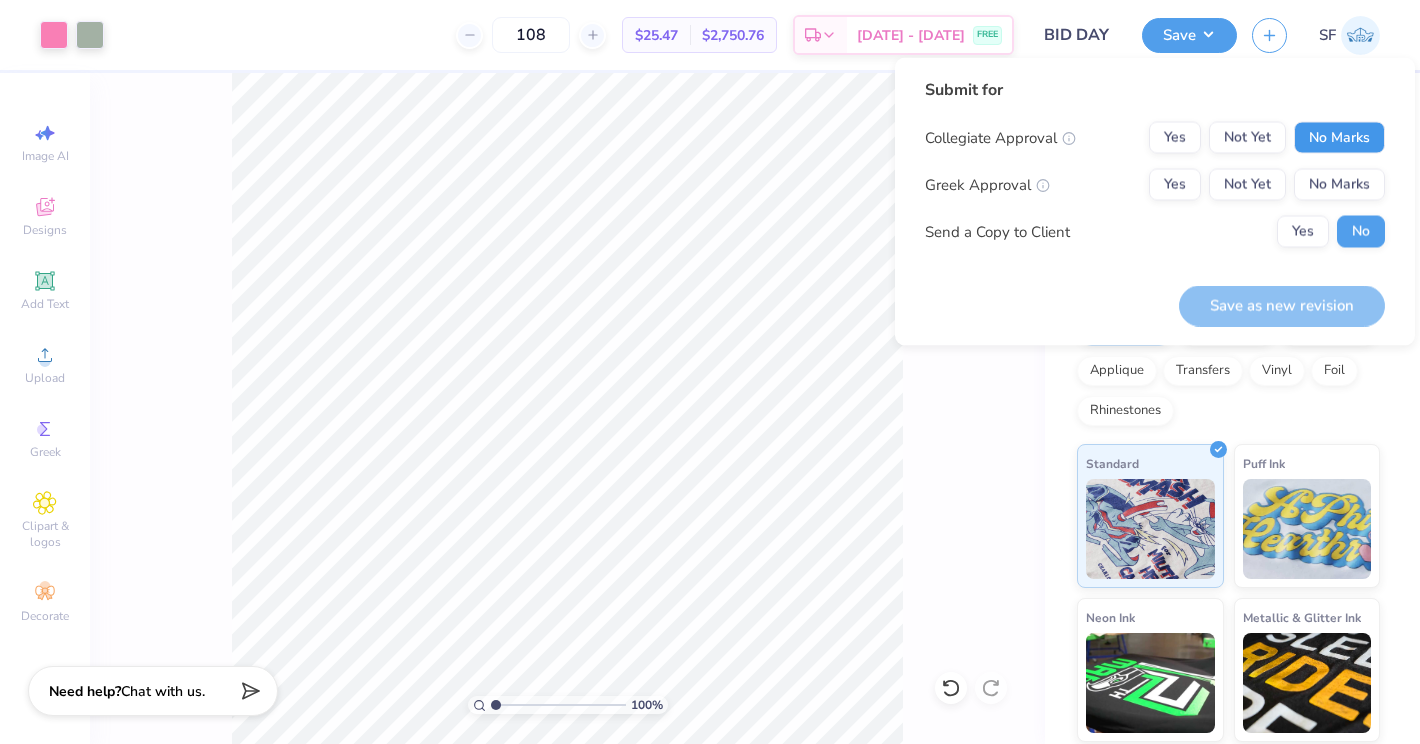 click on "No Marks" at bounding box center (1339, 138) 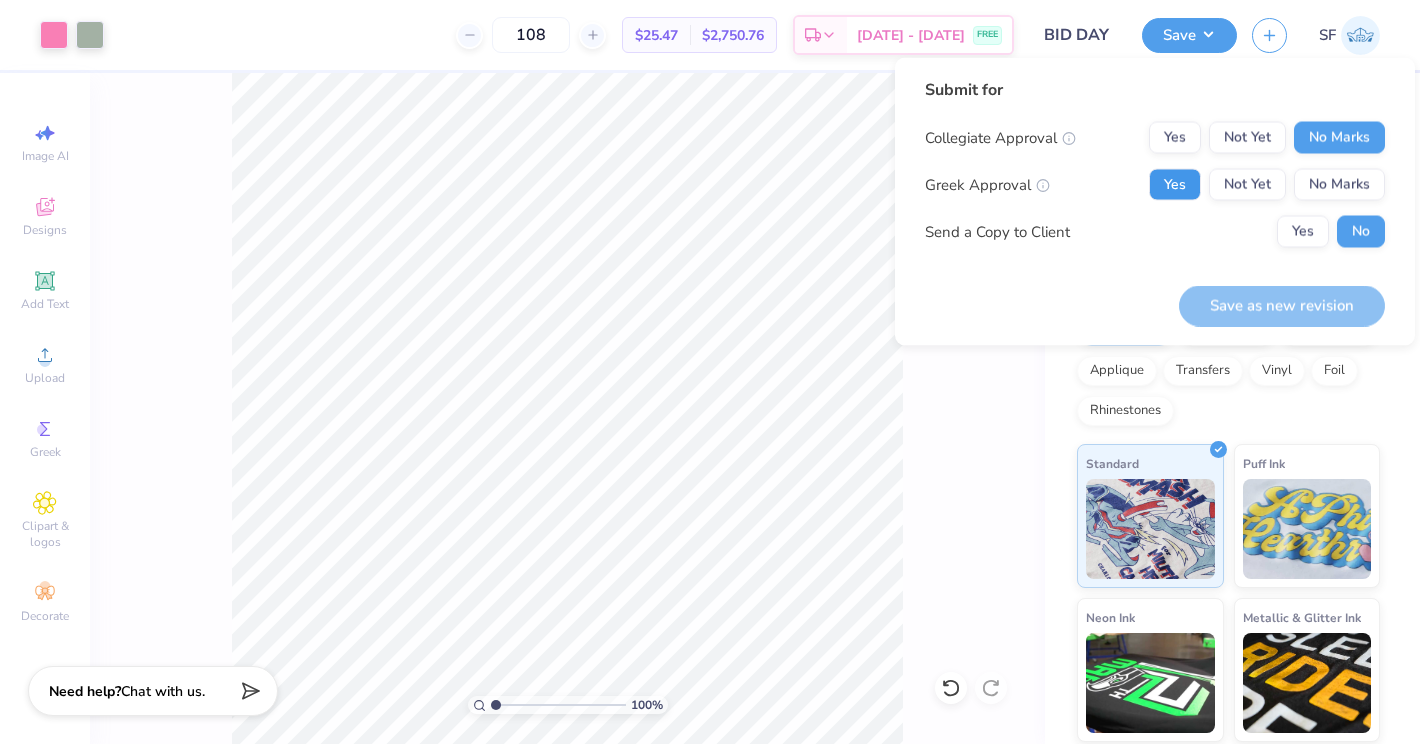 click on "Yes" at bounding box center (1175, 185) 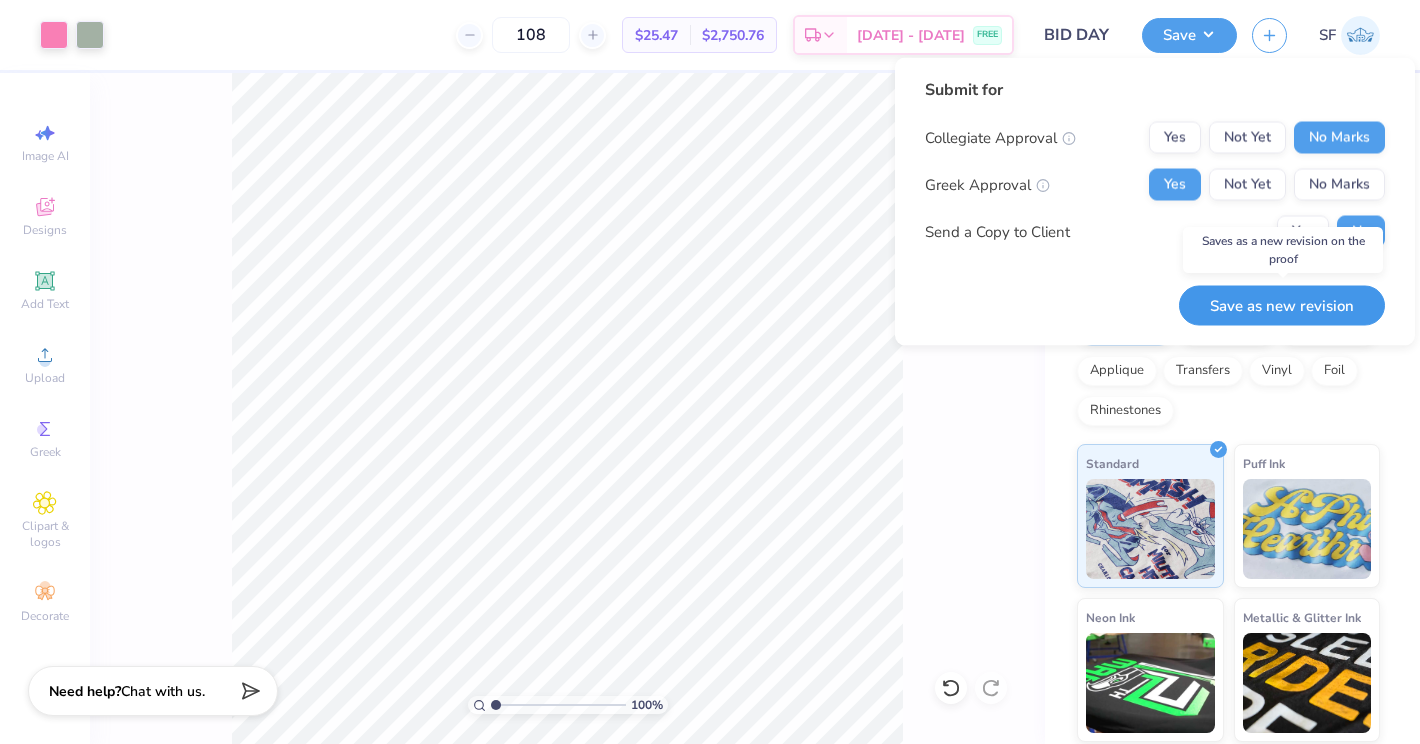 click on "Save as new revision" at bounding box center (1282, 305) 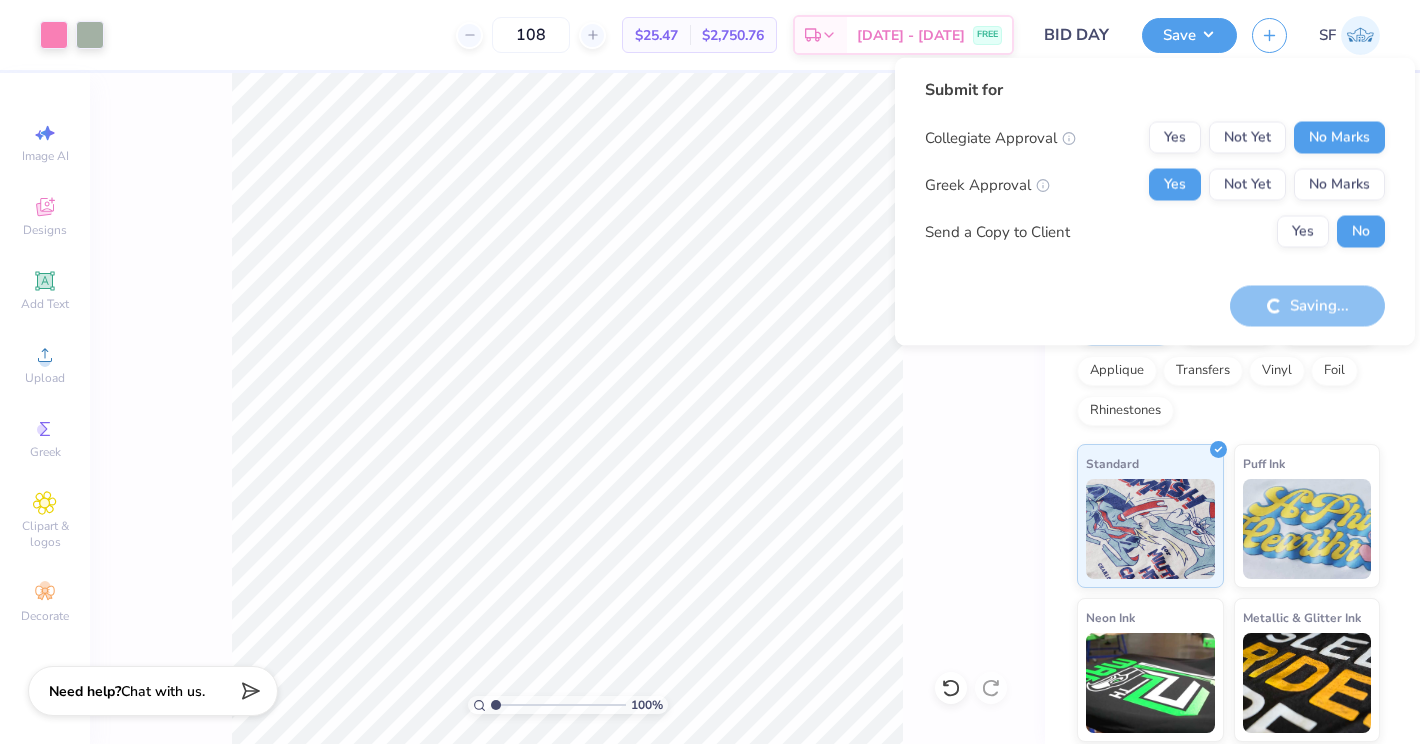 click on "100  % Back" at bounding box center [567, 408] 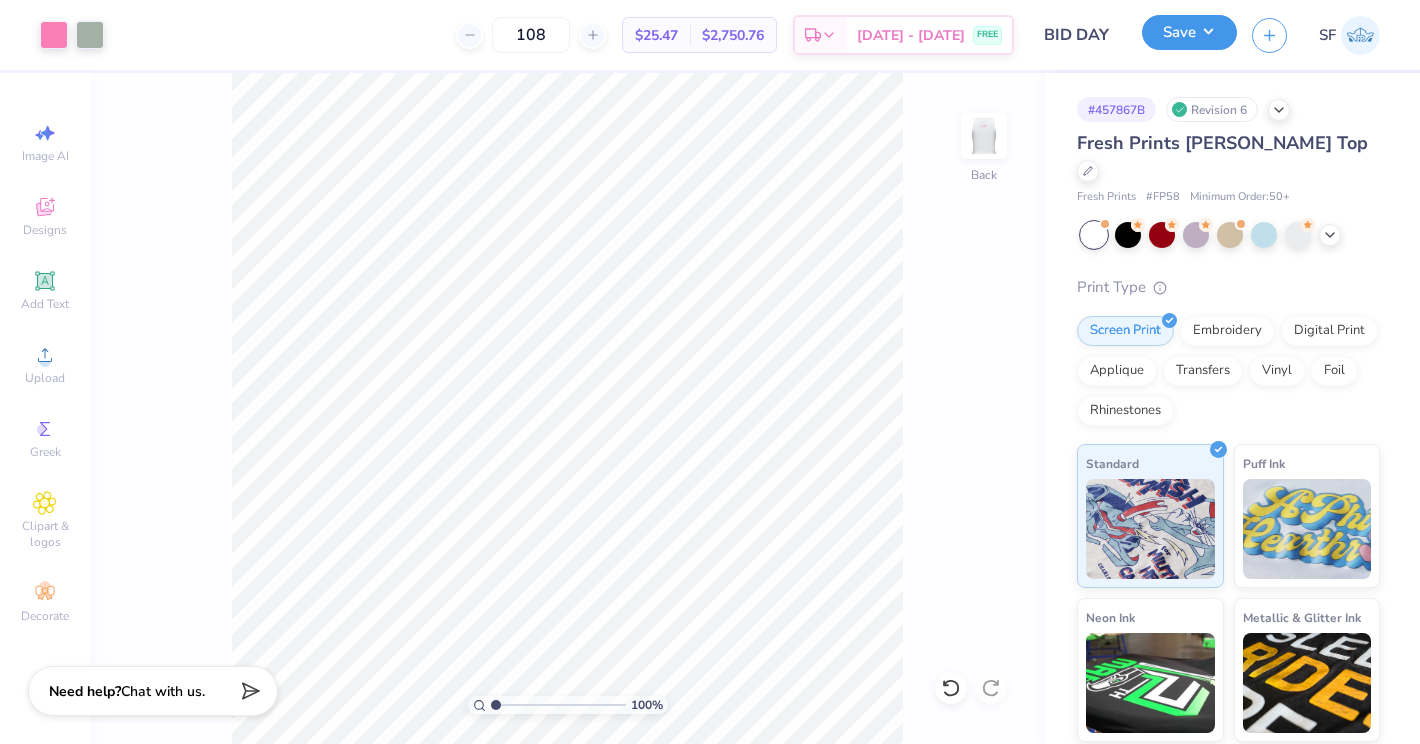 click on "Save" at bounding box center [1189, 32] 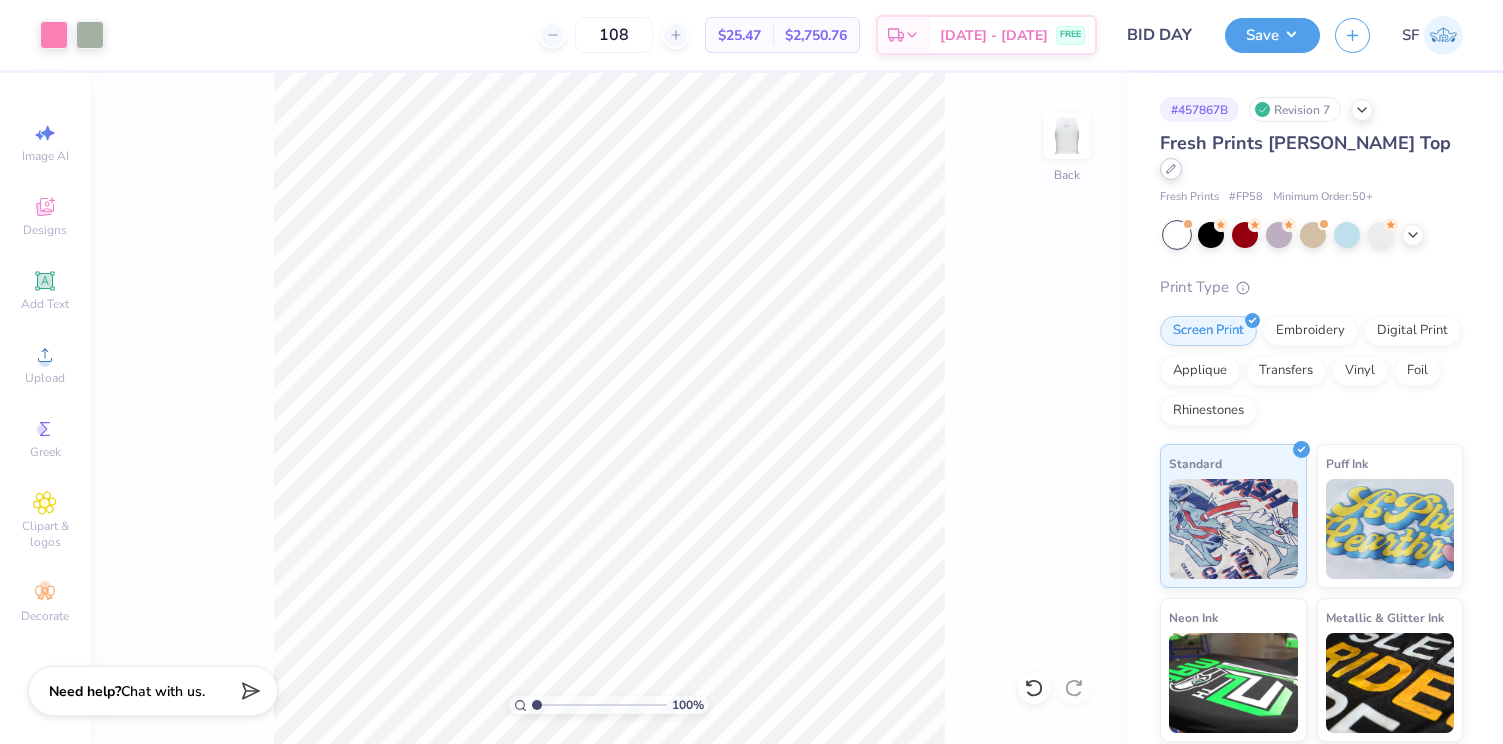 click on "Fresh Prints Sasha Crop Top" at bounding box center (1311, 157) 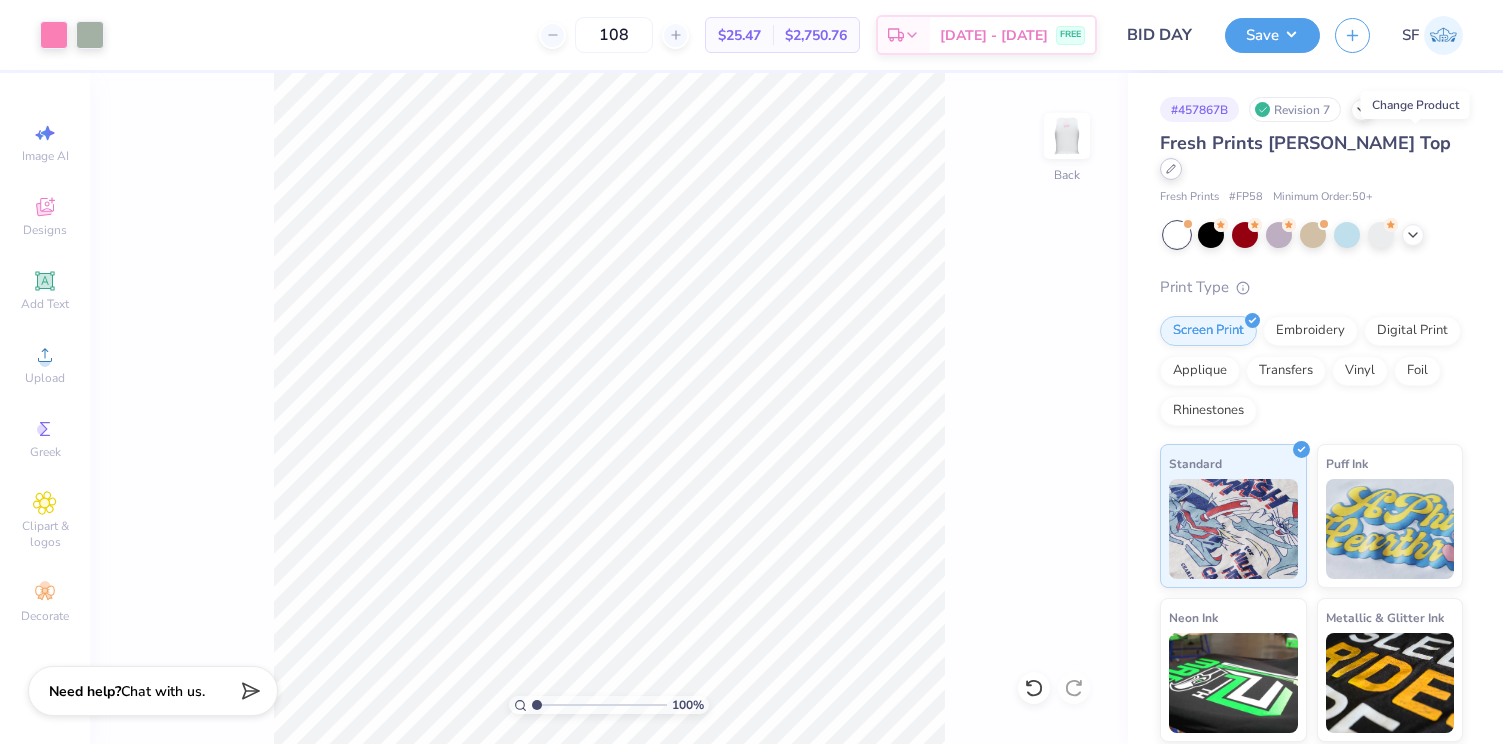 click 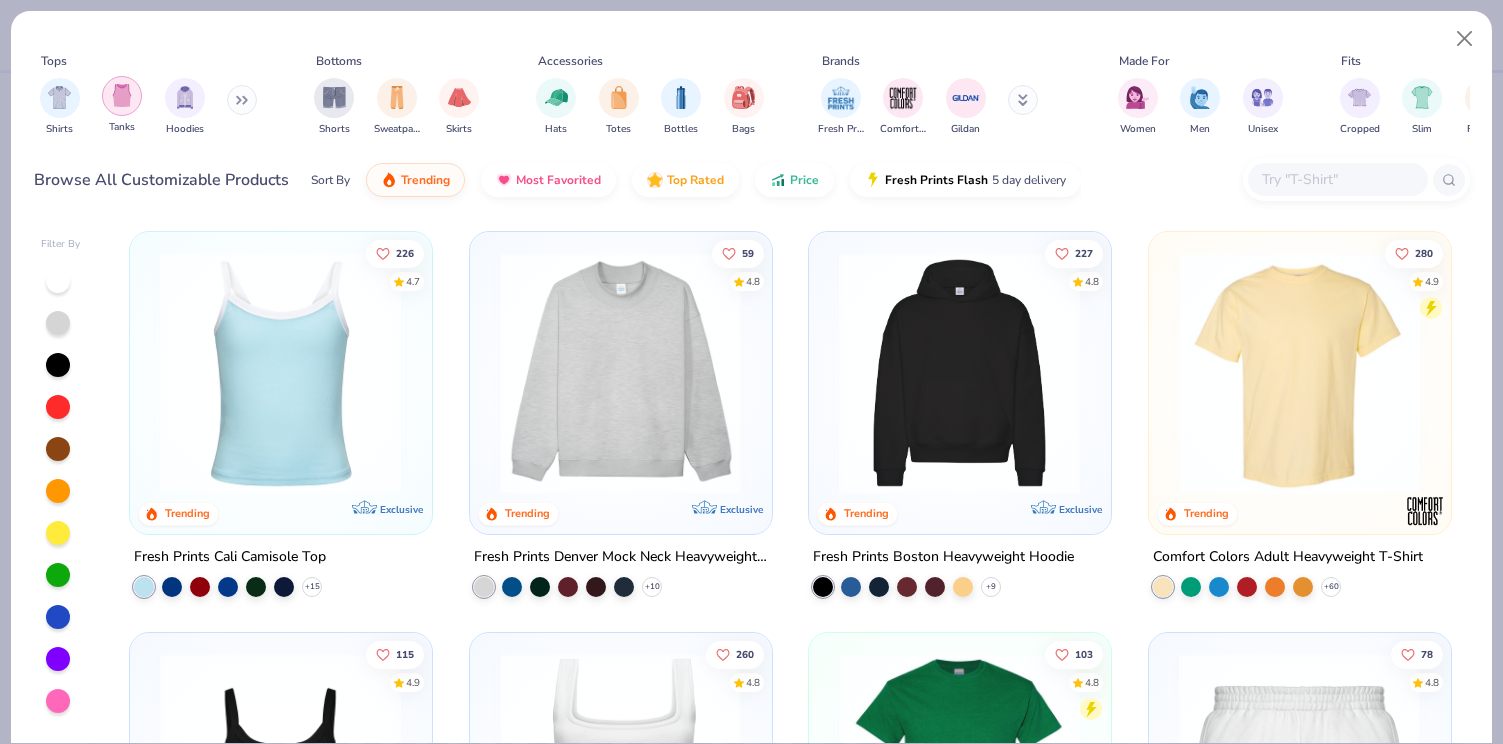 click at bounding box center [122, 95] 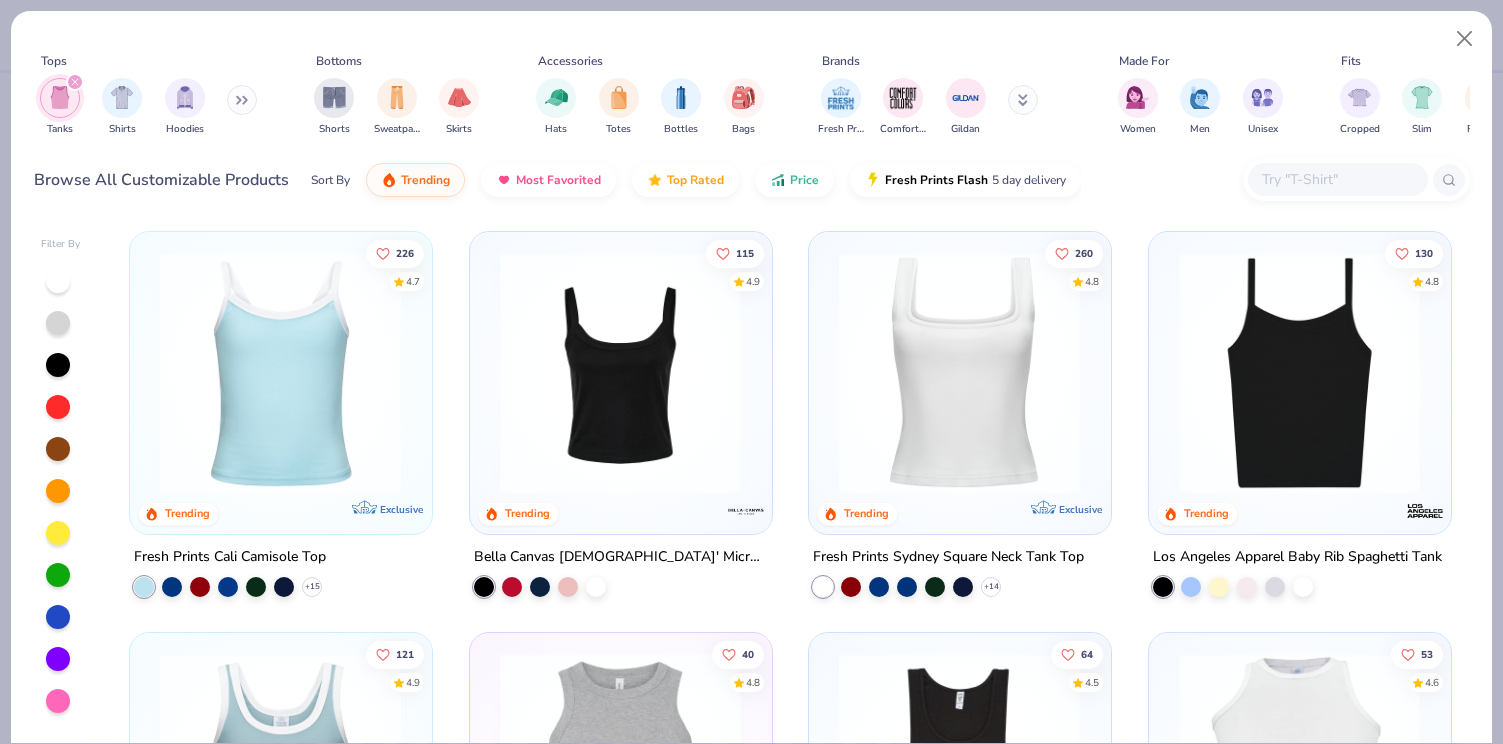 click at bounding box center [1023, 100] 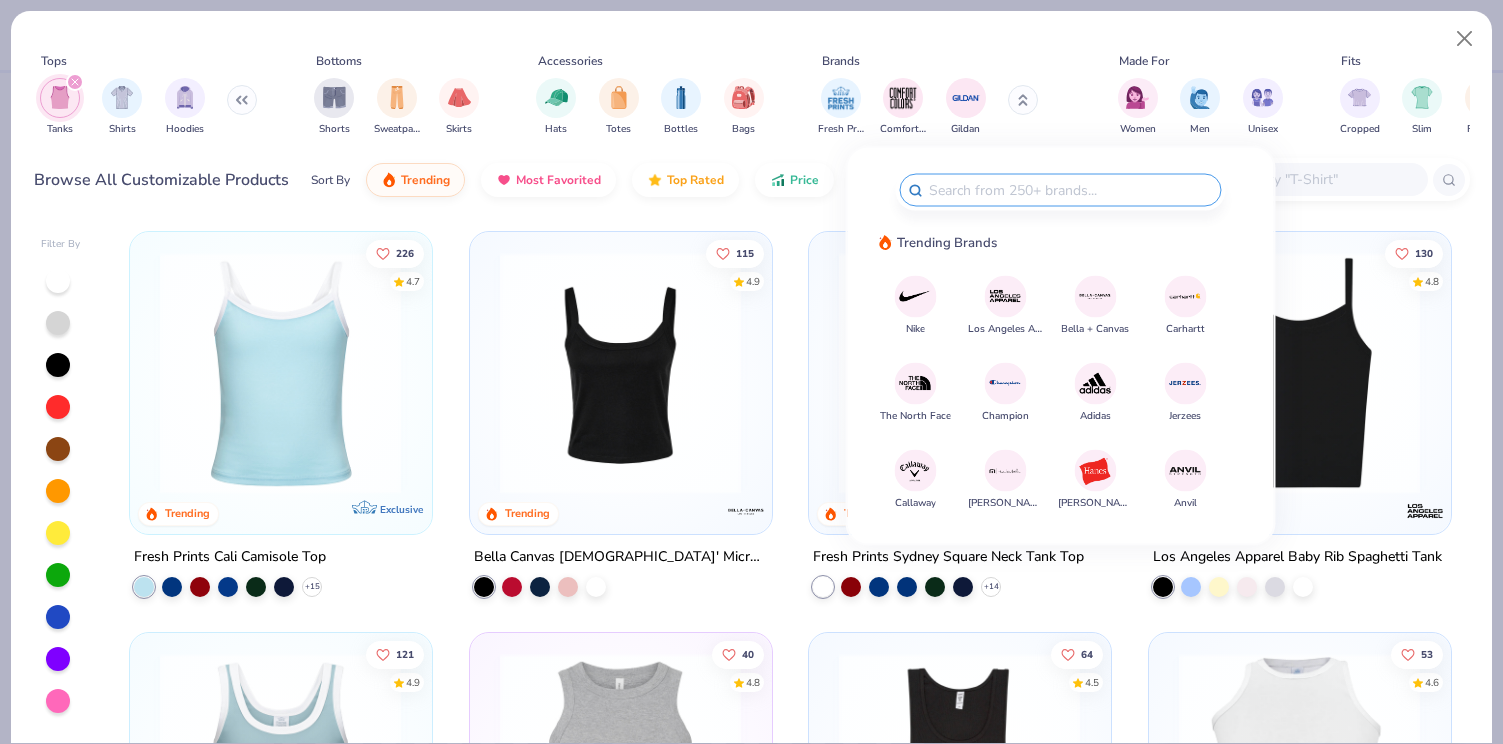 click on "Los Angeles Apparel" at bounding box center (1005, 305) 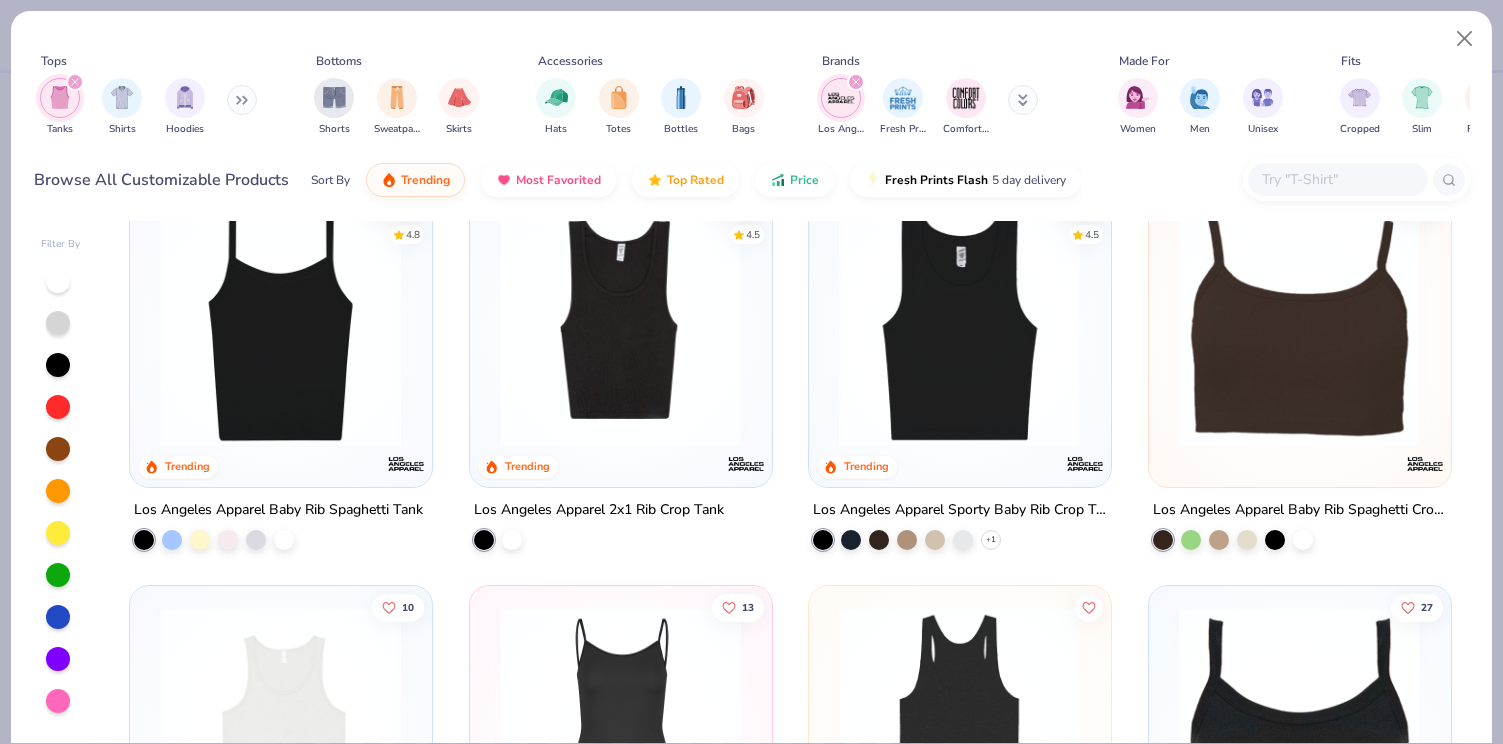 scroll, scrollTop: 49, scrollLeft: 0, axis: vertical 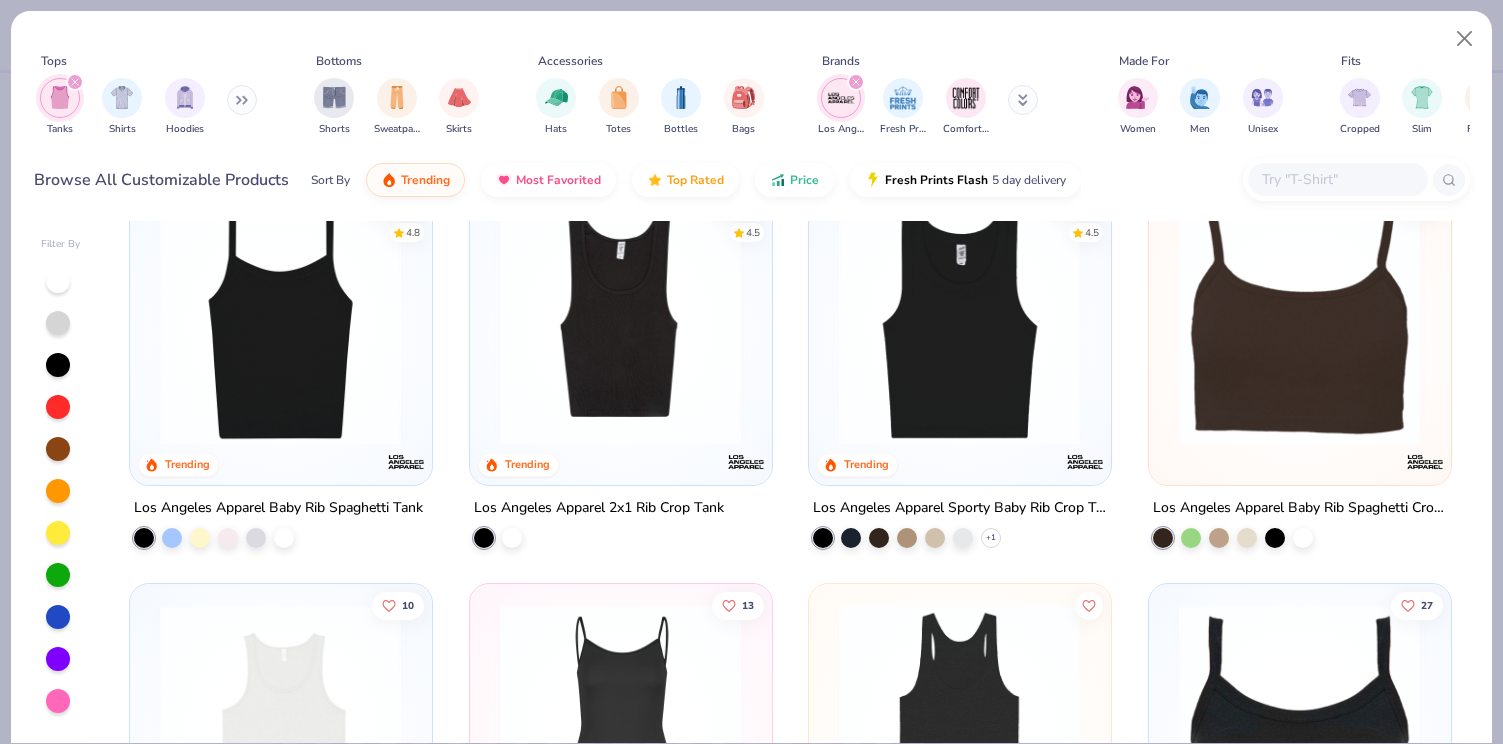 click at bounding box center [959, 324] 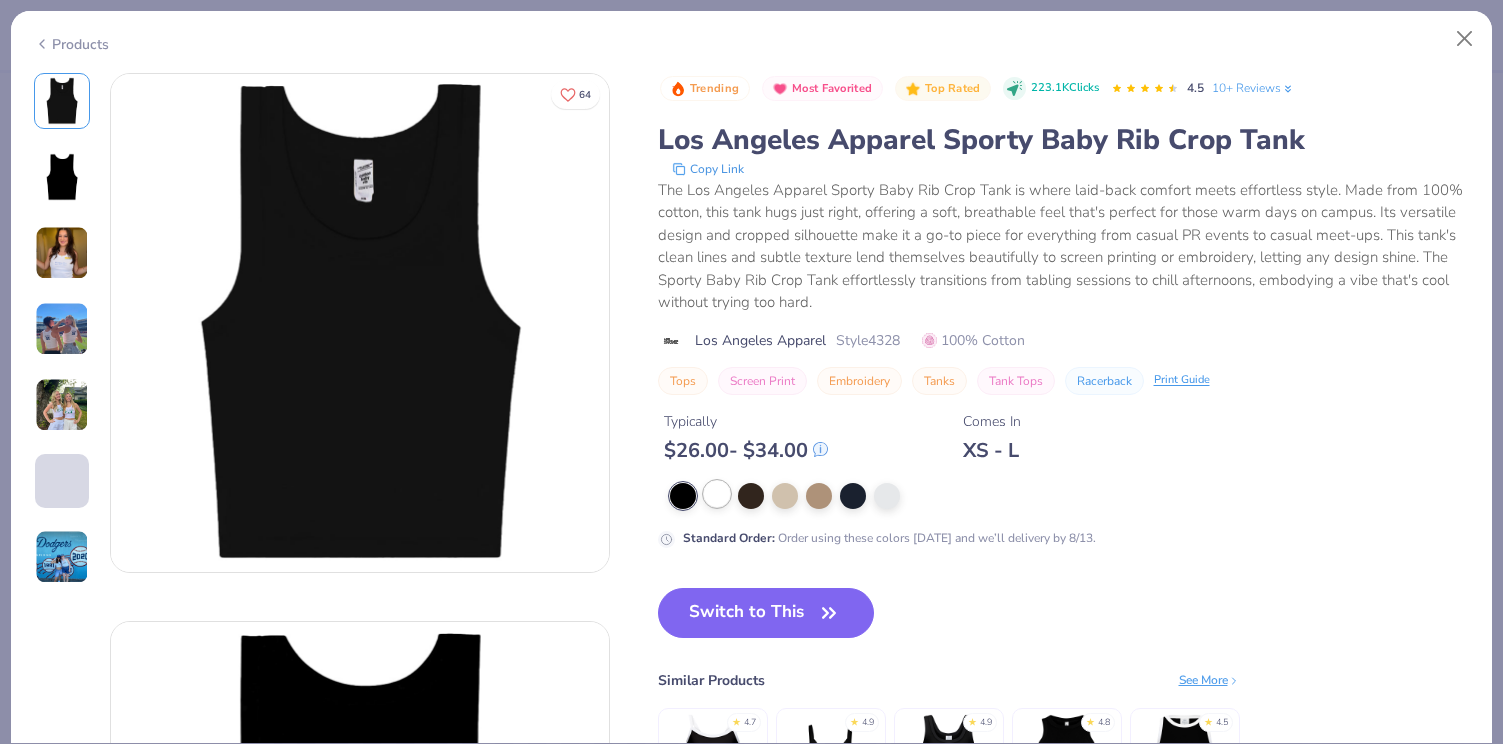 click at bounding box center [717, 494] 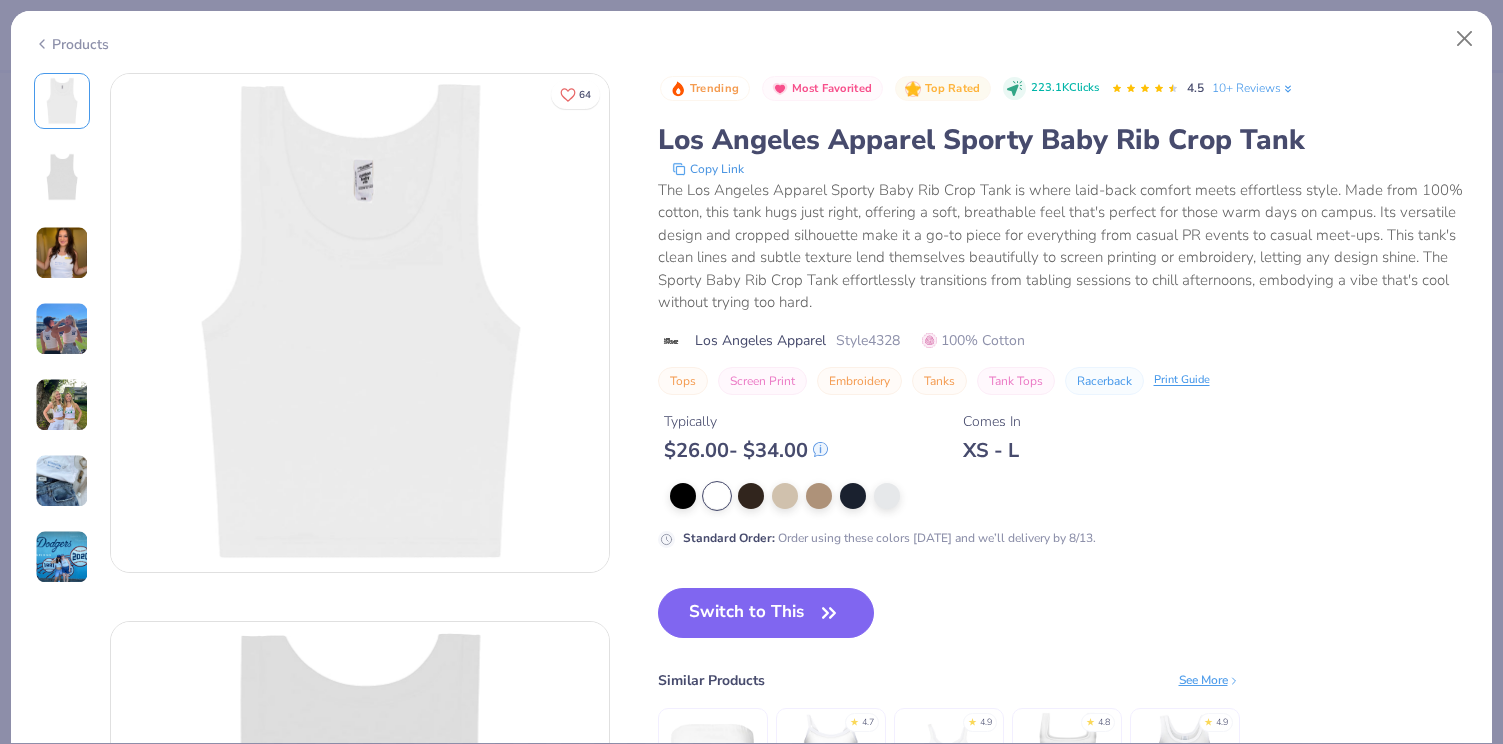 click at bounding box center (62, 329) 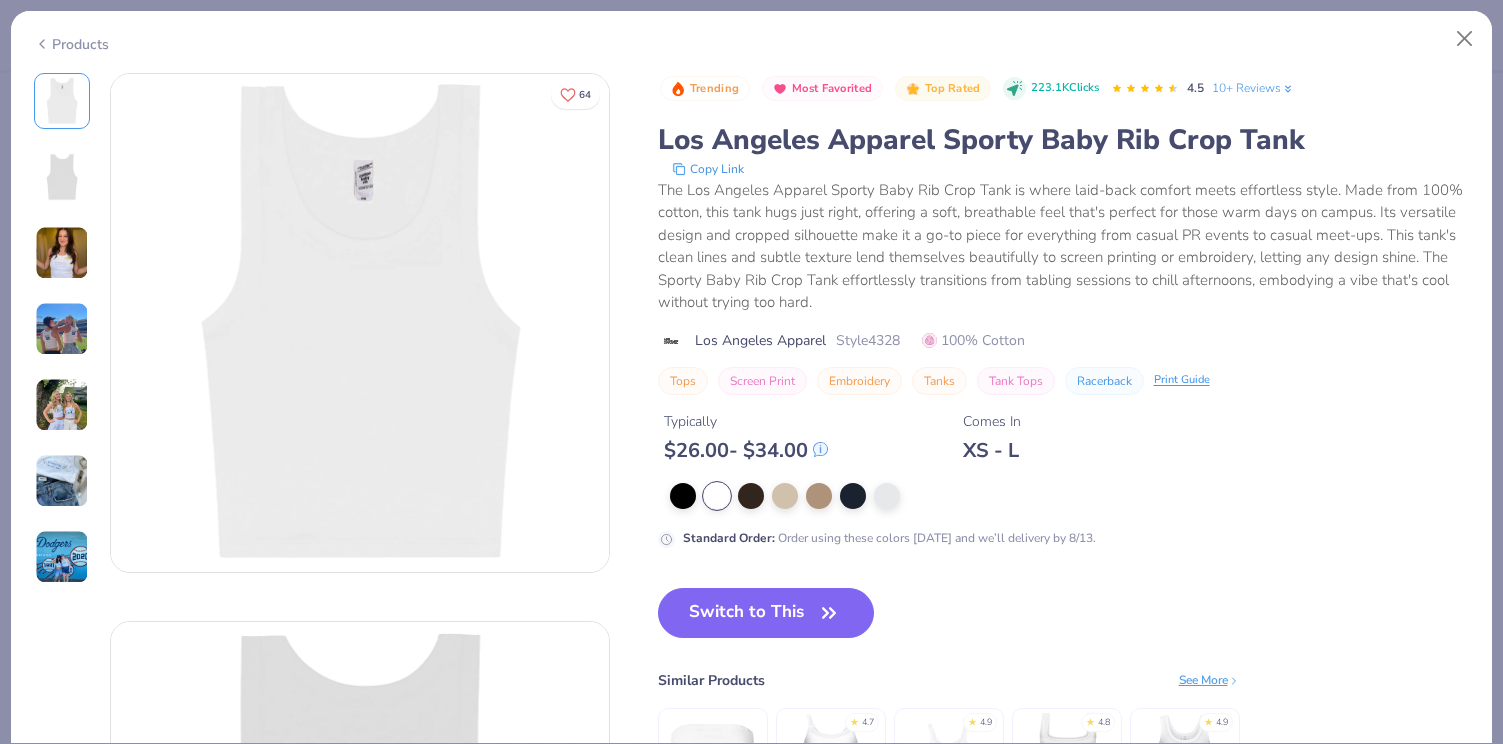 click at bounding box center [62, 329] 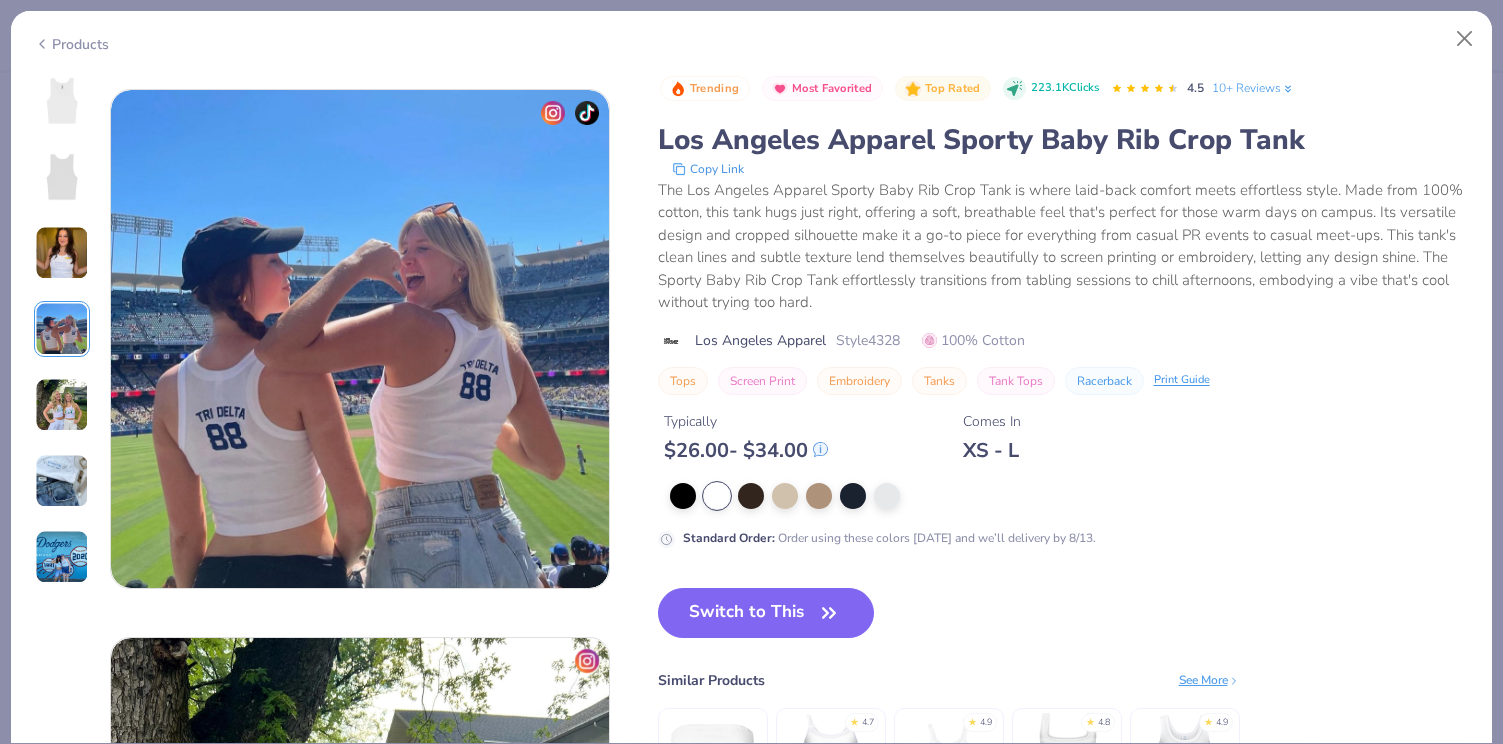 scroll, scrollTop: 1644, scrollLeft: 0, axis: vertical 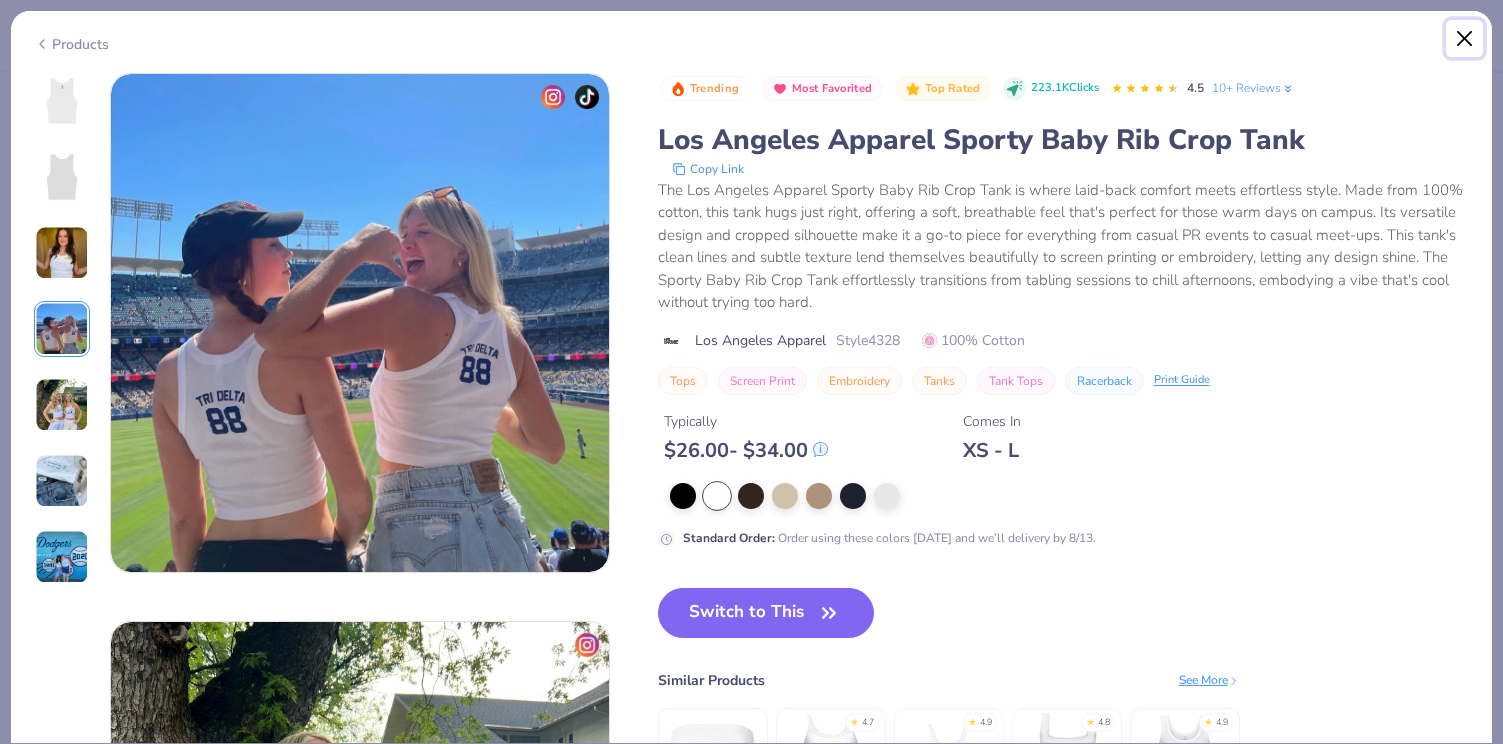 click at bounding box center (1465, 39) 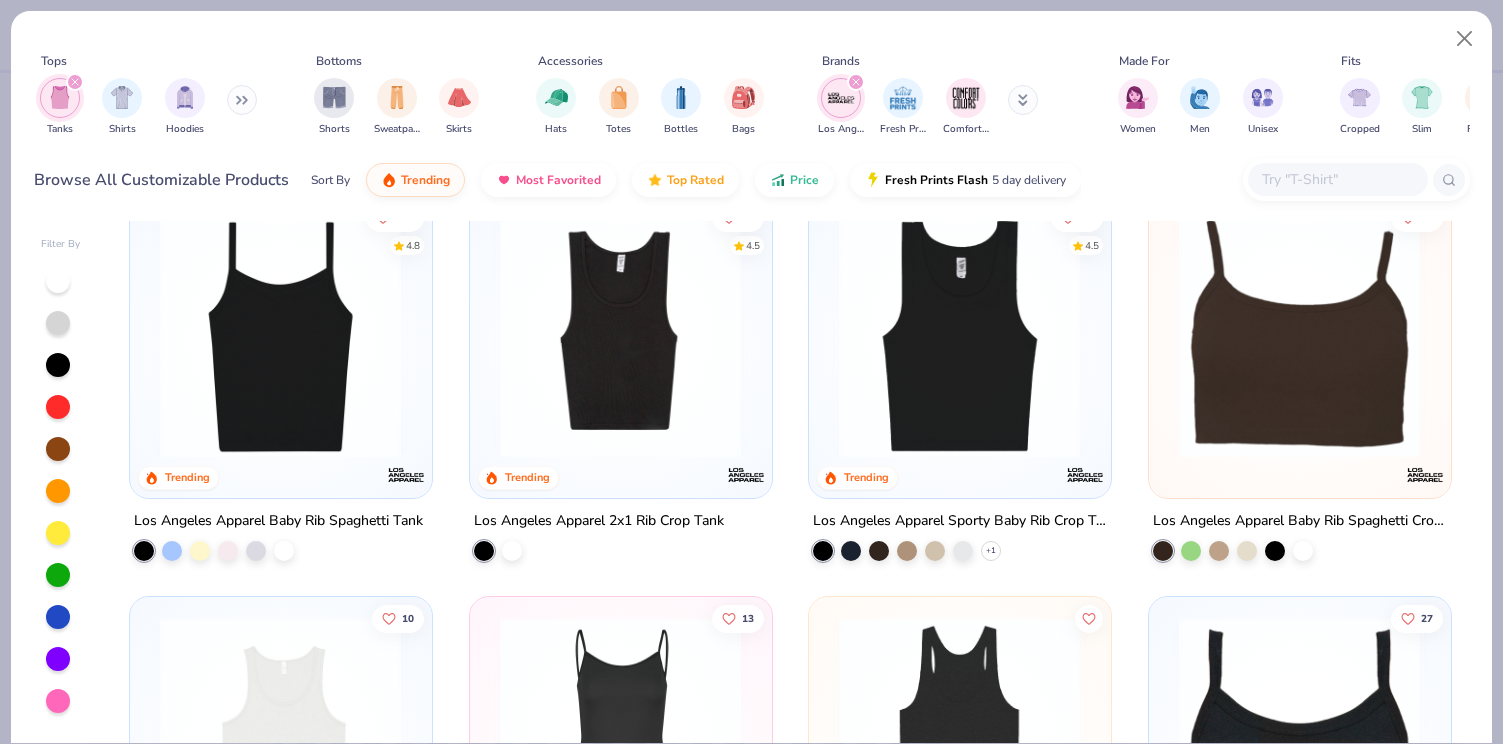 scroll, scrollTop: 0, scrollLeft: 0, axis: both 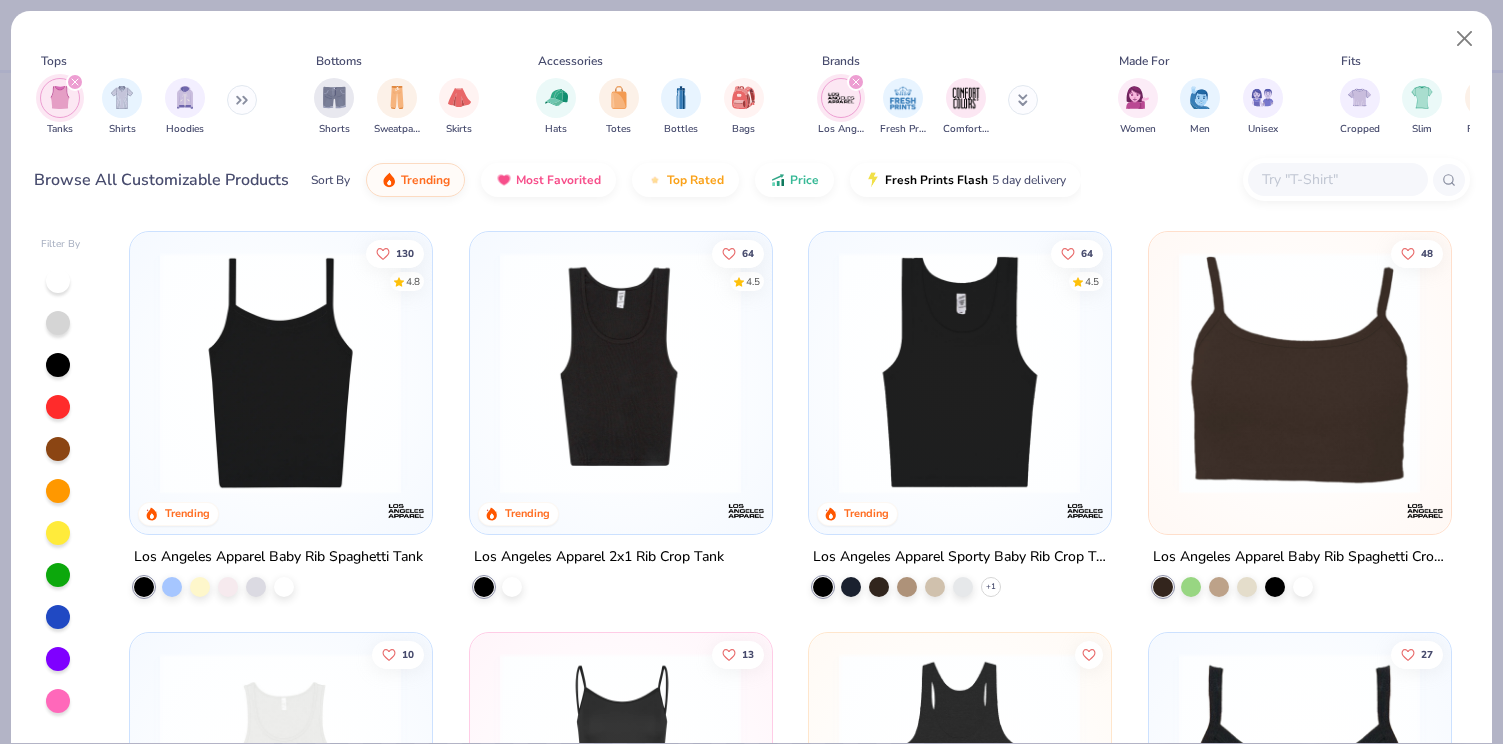 click at bounding box center [620, 373] 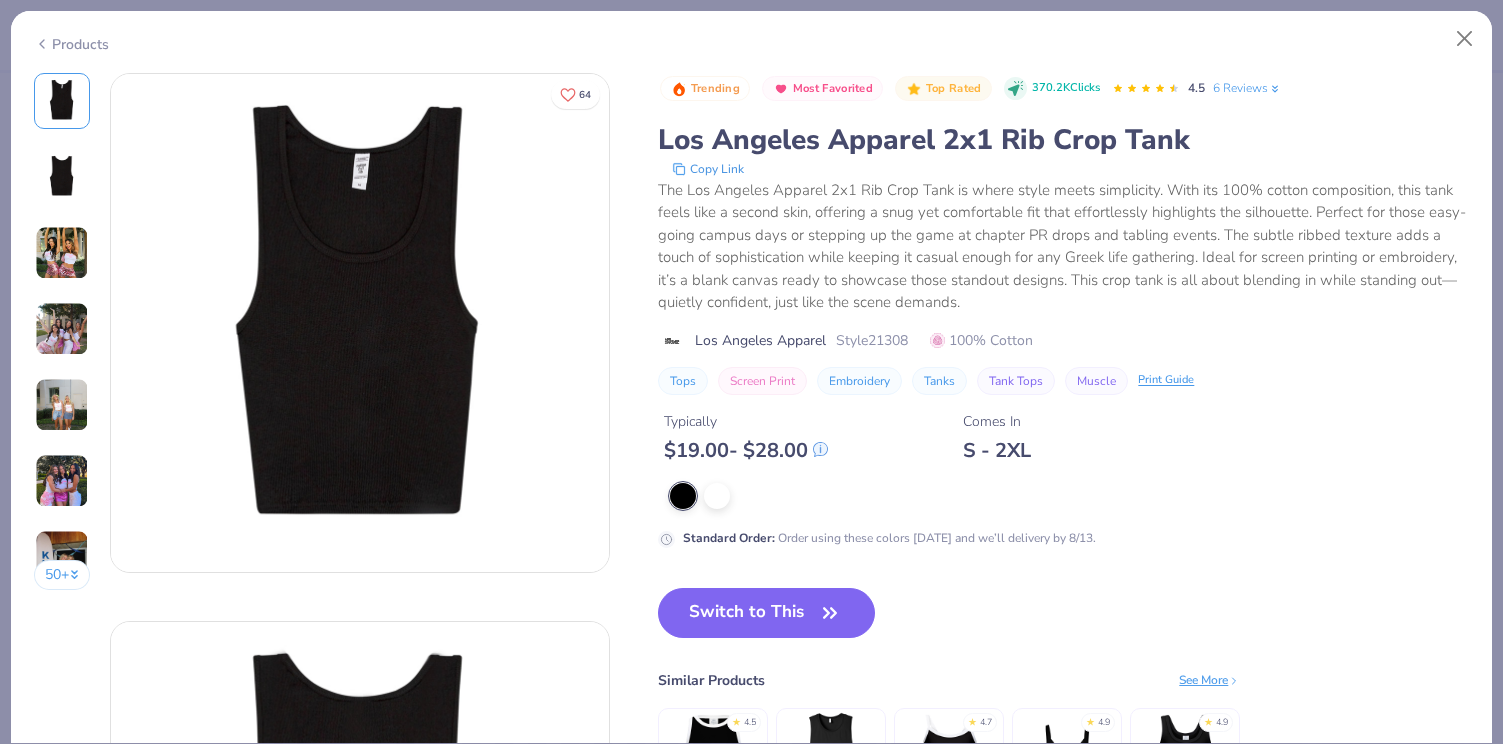 click at bounding box center [62, 405] 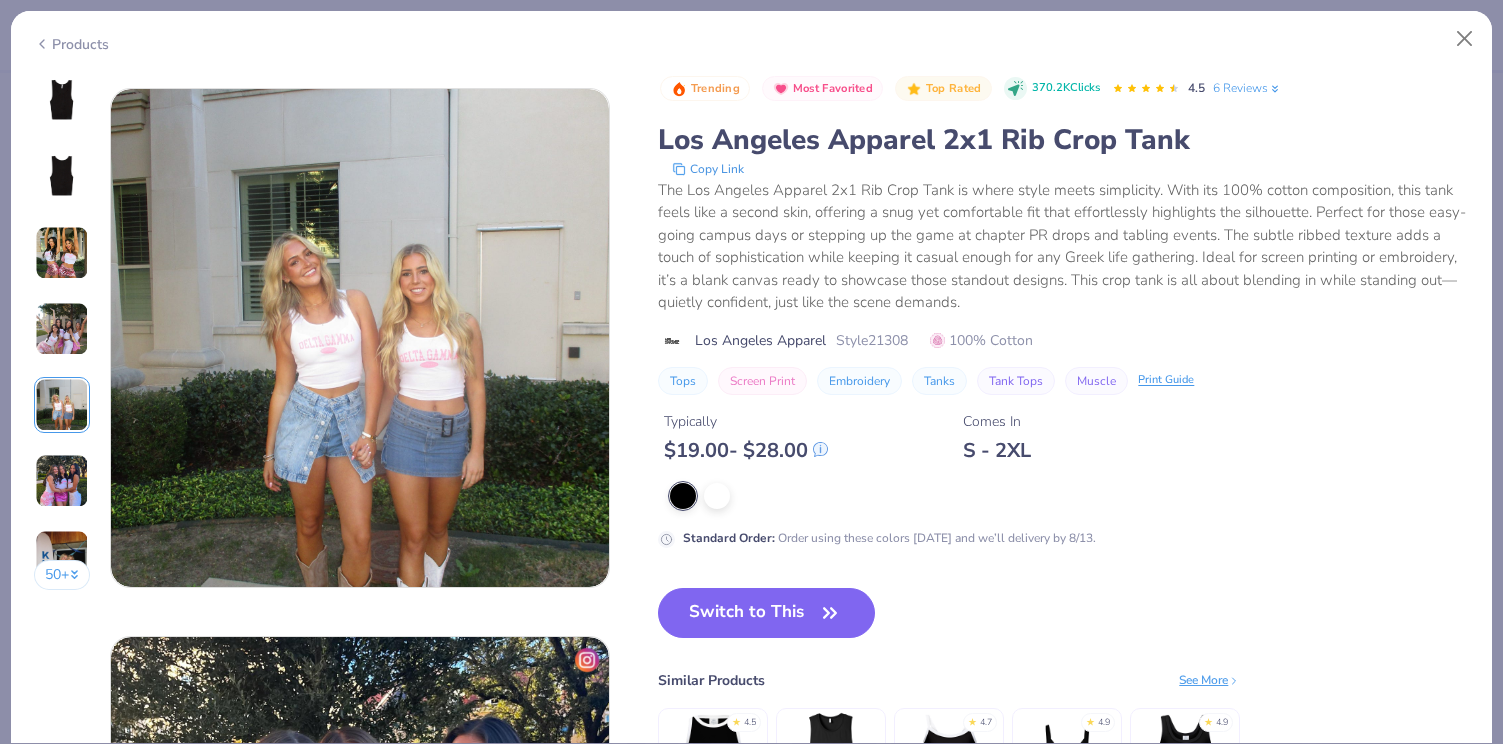 scroll, scrollTop: 2192, scrollLeft: 0, axis: vertical 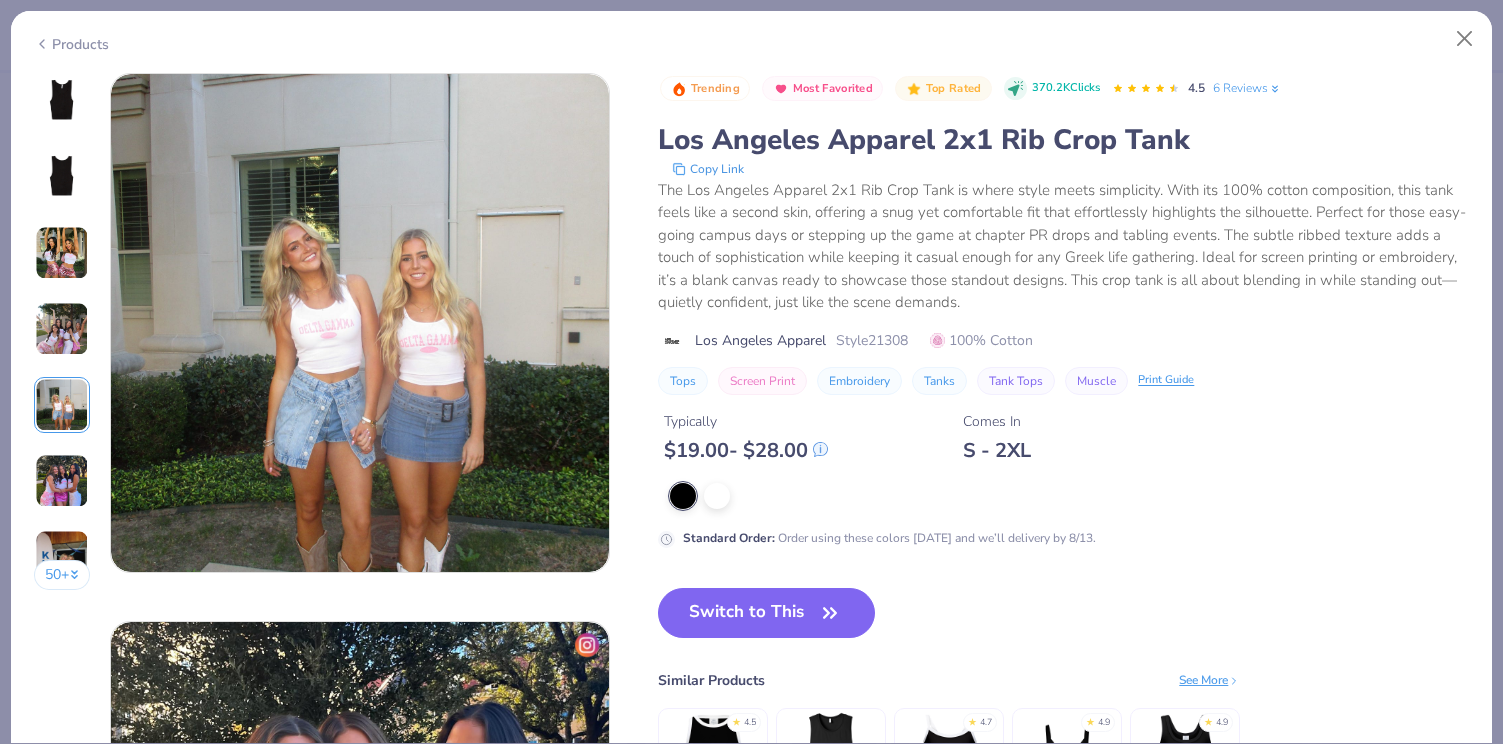 click at bounding box center [62, 101] 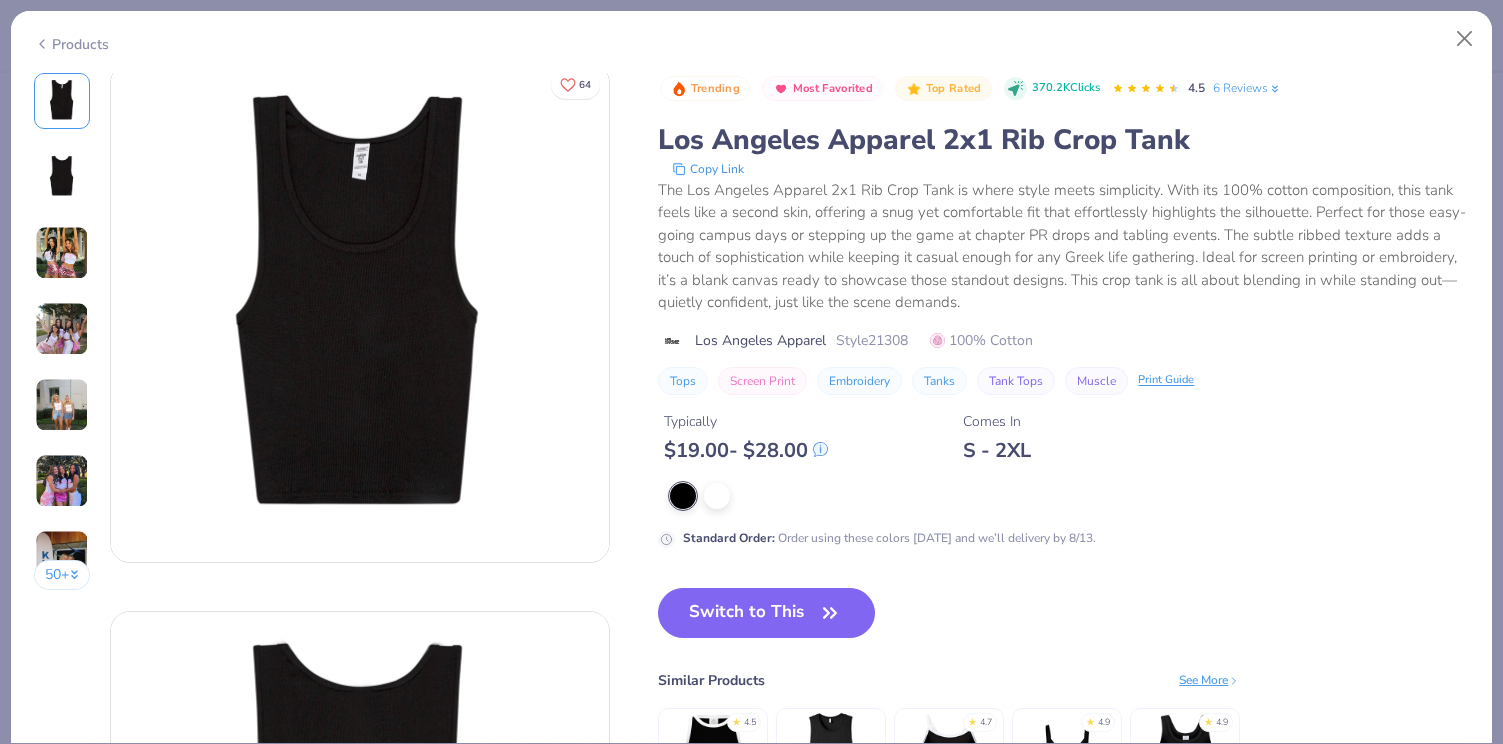 scroll, scrollTop: 0, scrollLeft: 0, axis: both 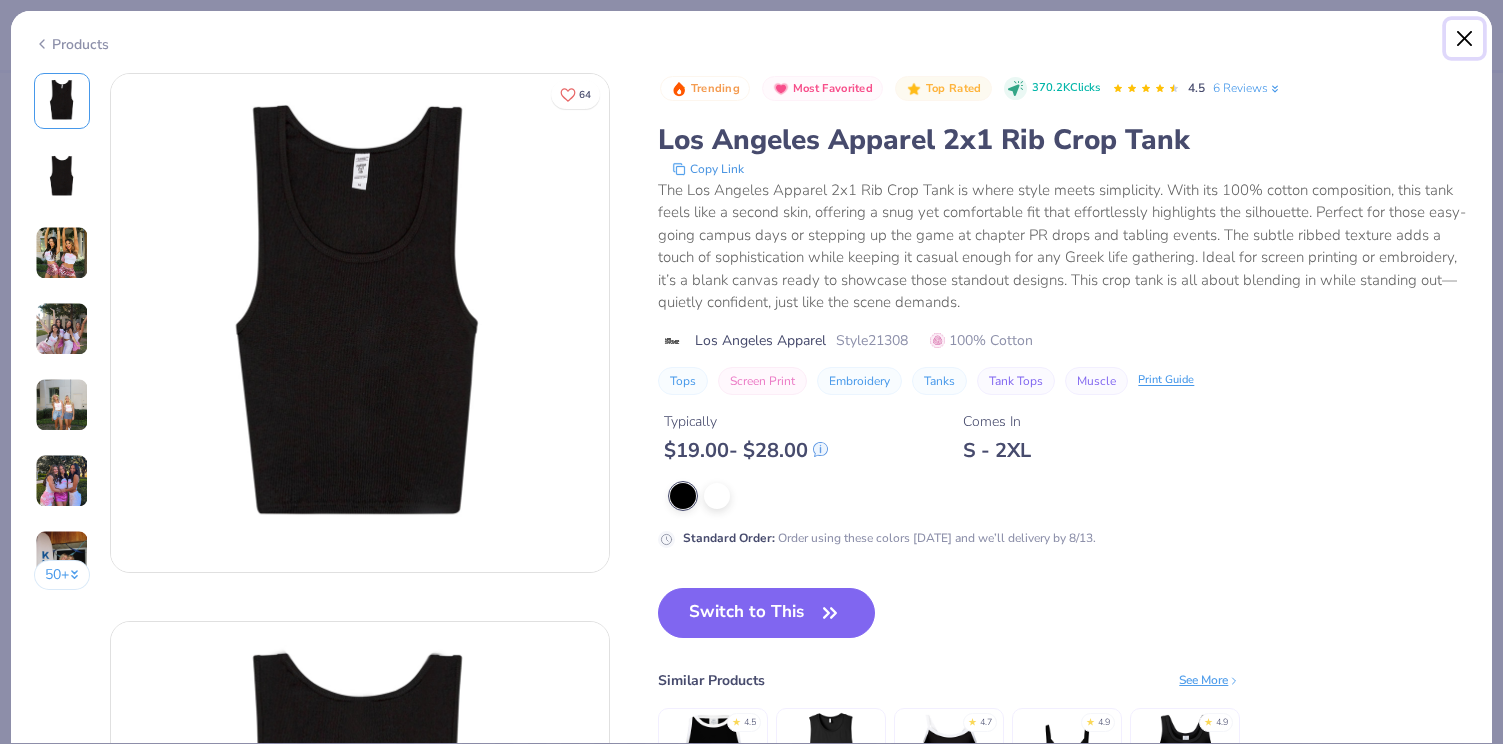 click at bounding box center [1465, 39] 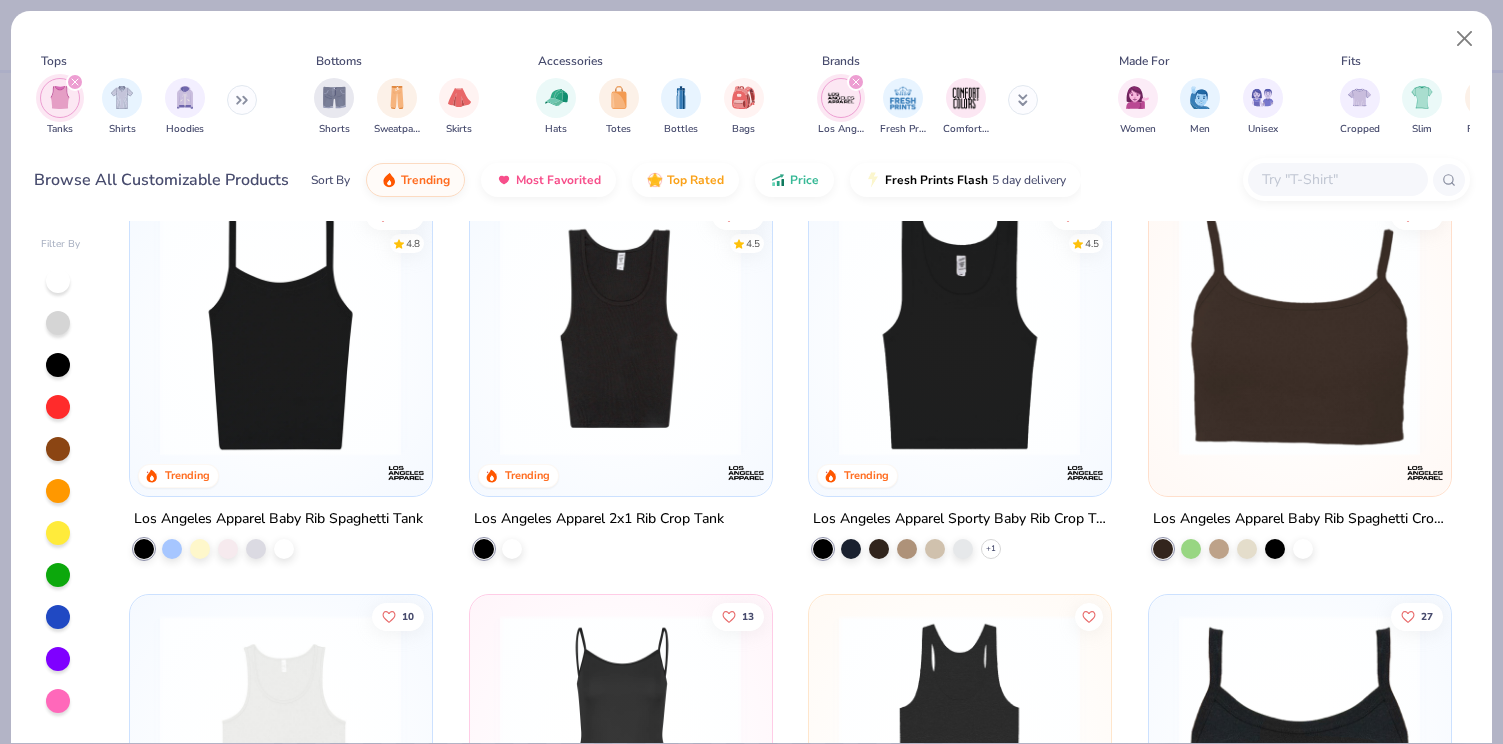 scroll, scrollTop: 43, scrollLeft: 0, axis: vertical 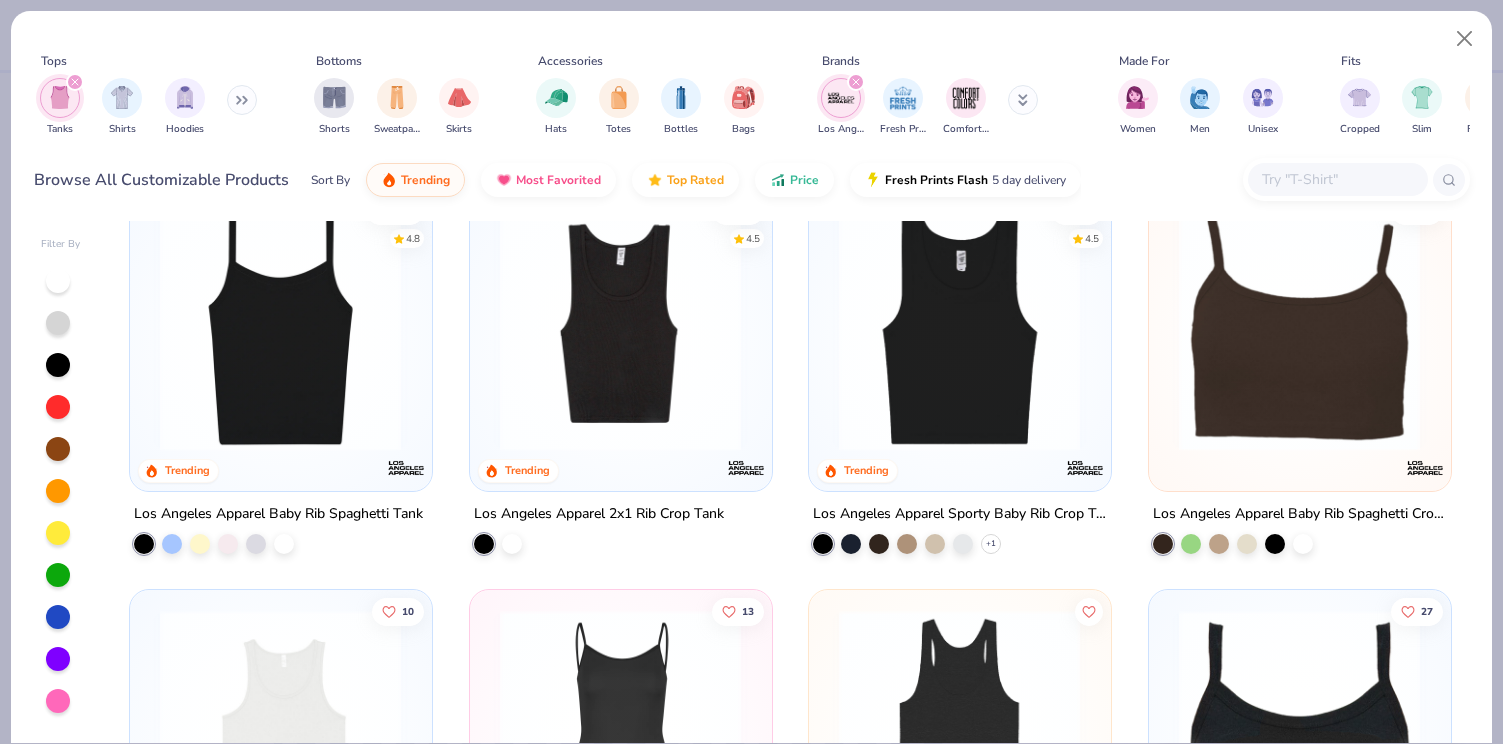 click at bounding box center [959, 330] 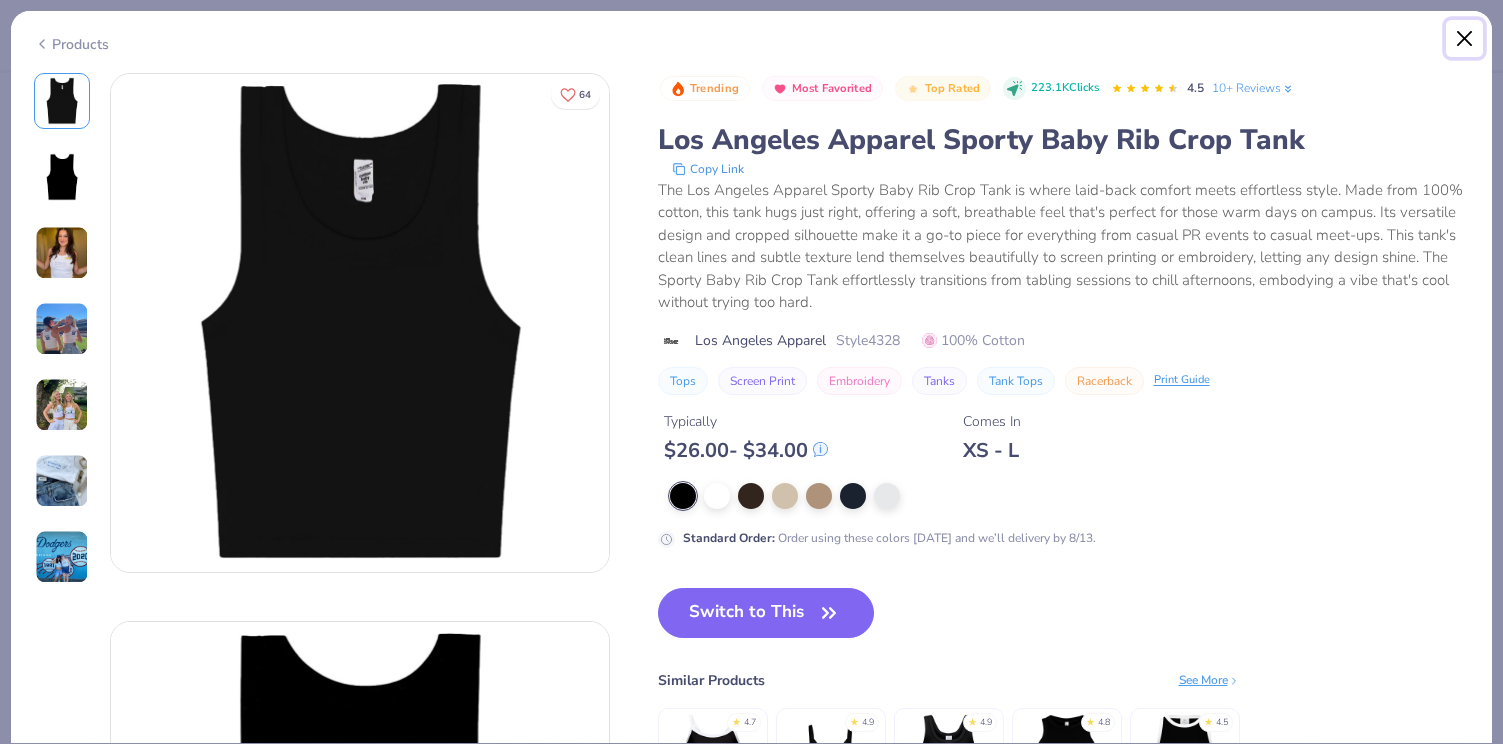 click at bounding box center [1465, 39] 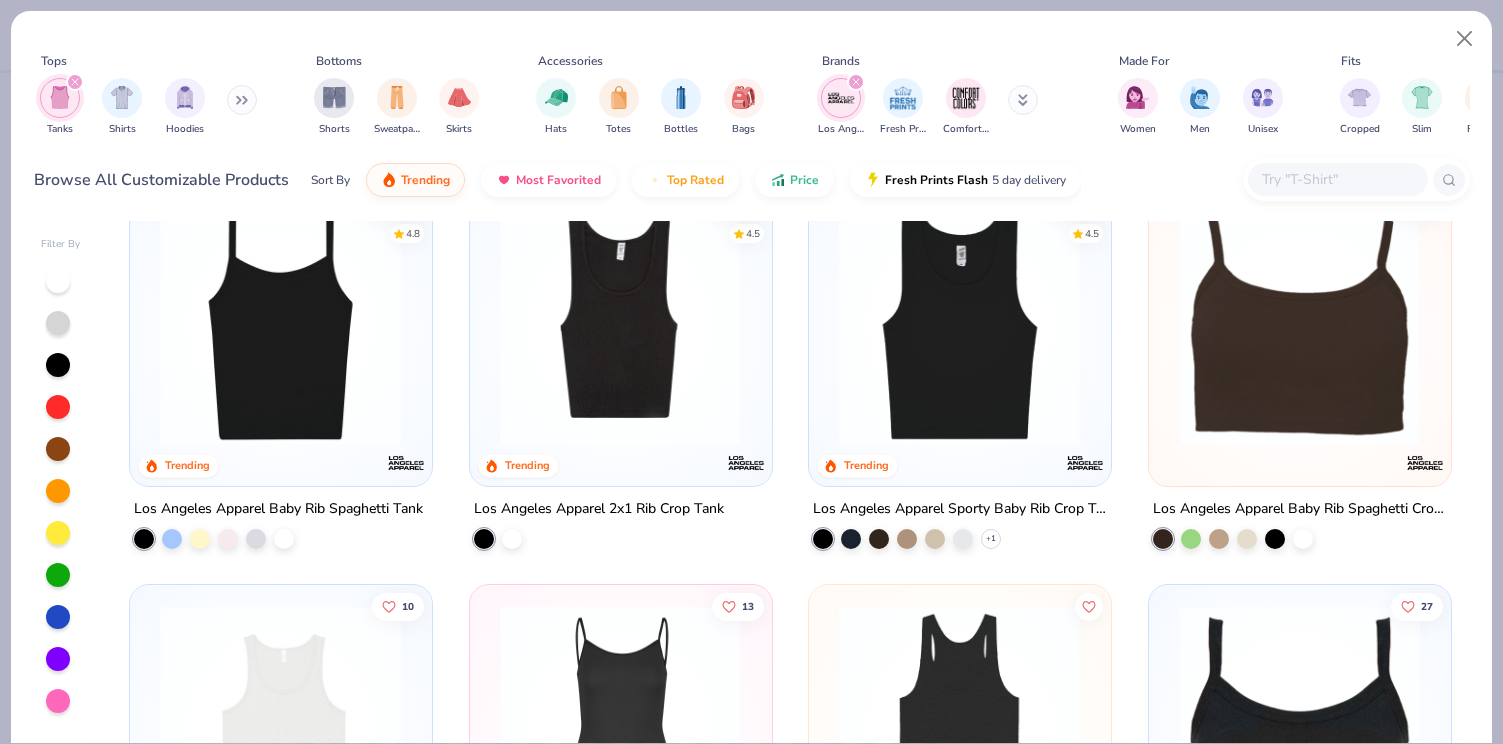 scroll, scrollTop: 0, scrollLeft: 0, axis: both 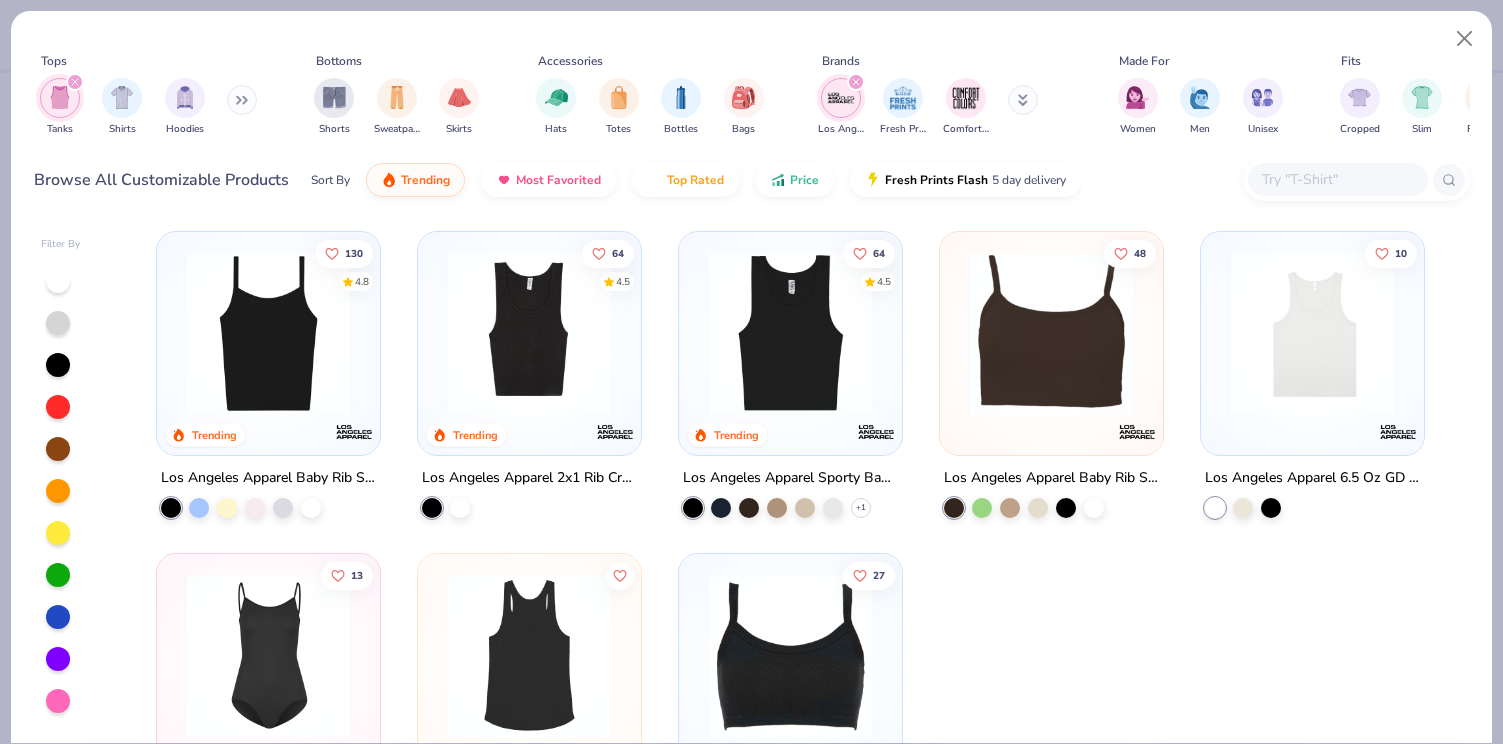 click at bounding box center (1337, 179) 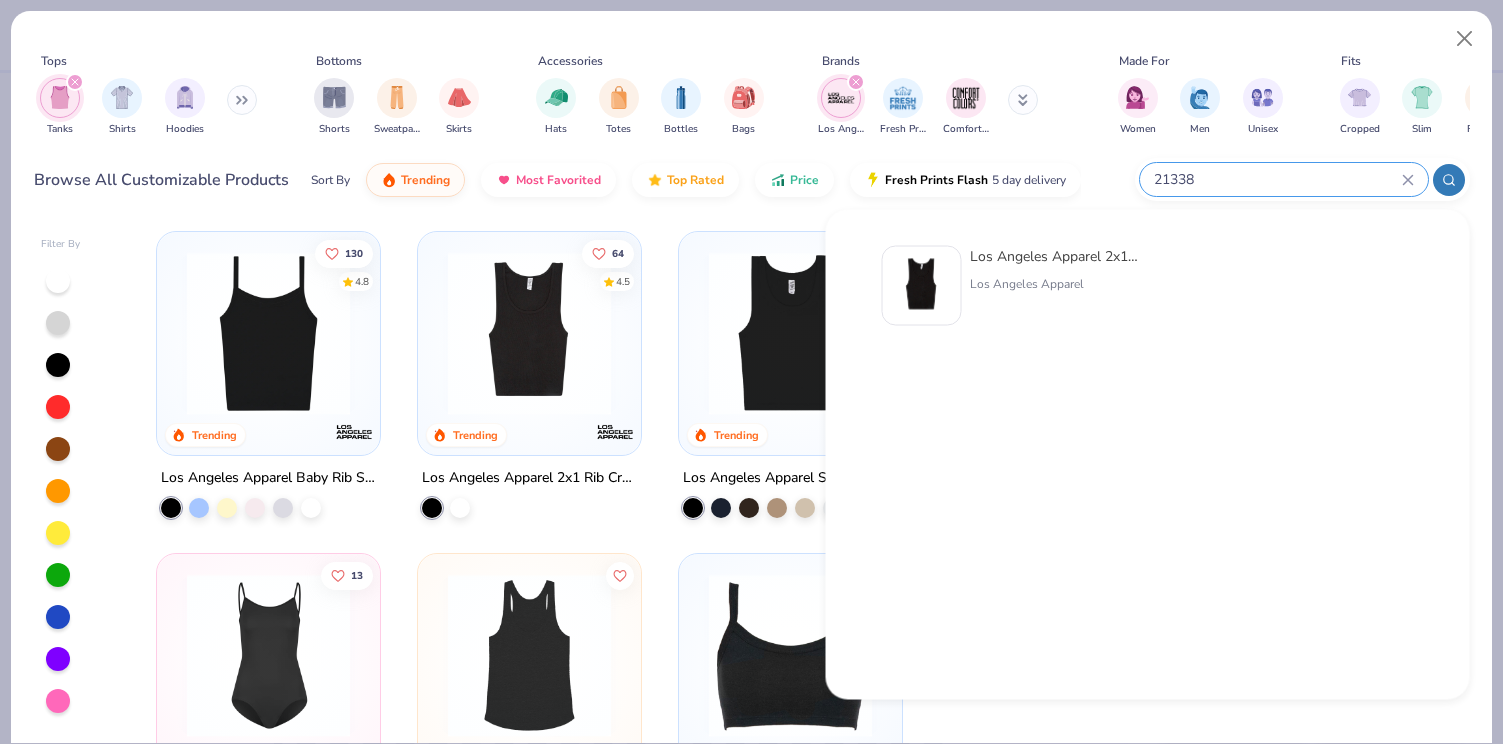type on "21338" 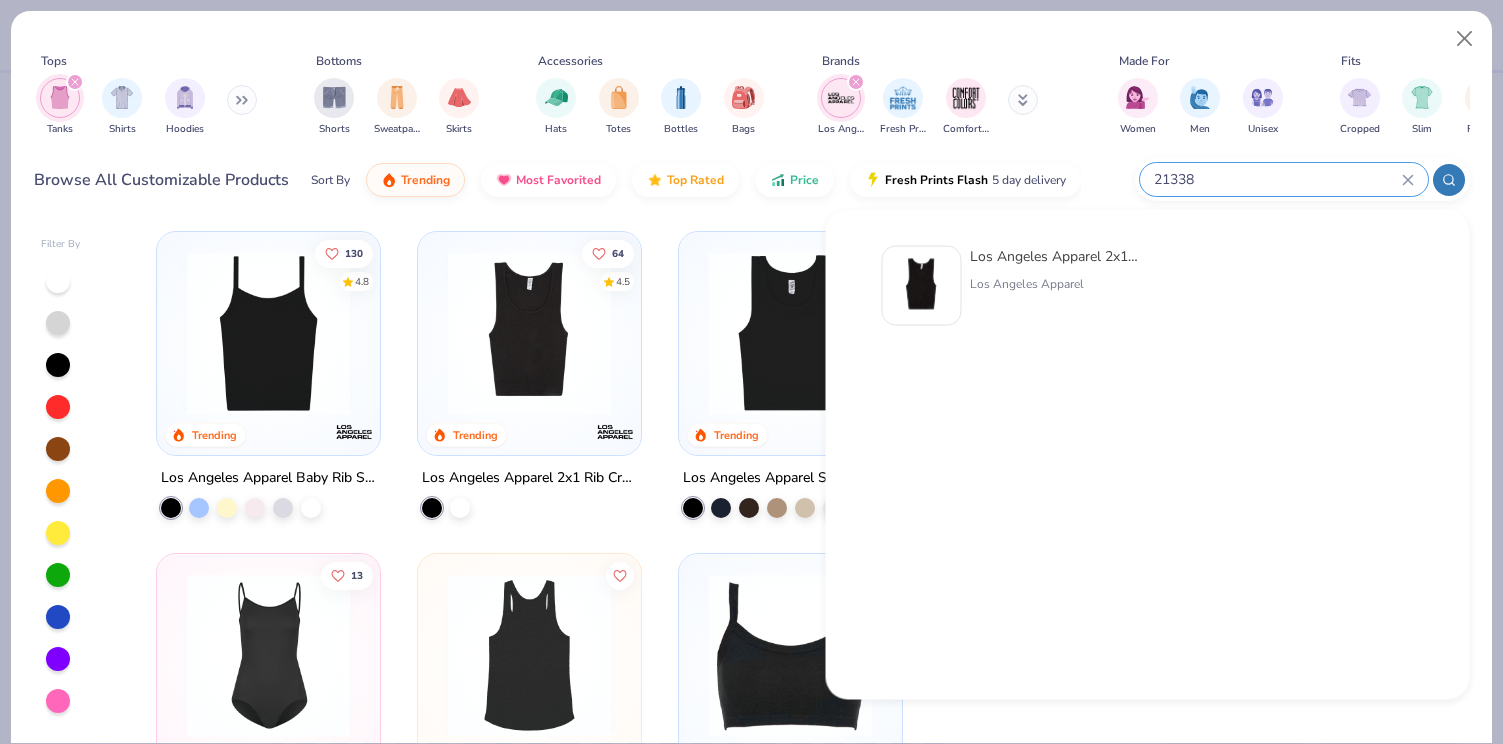 click on "Los Angeles Apparel" at bounding box center [1054, 284] 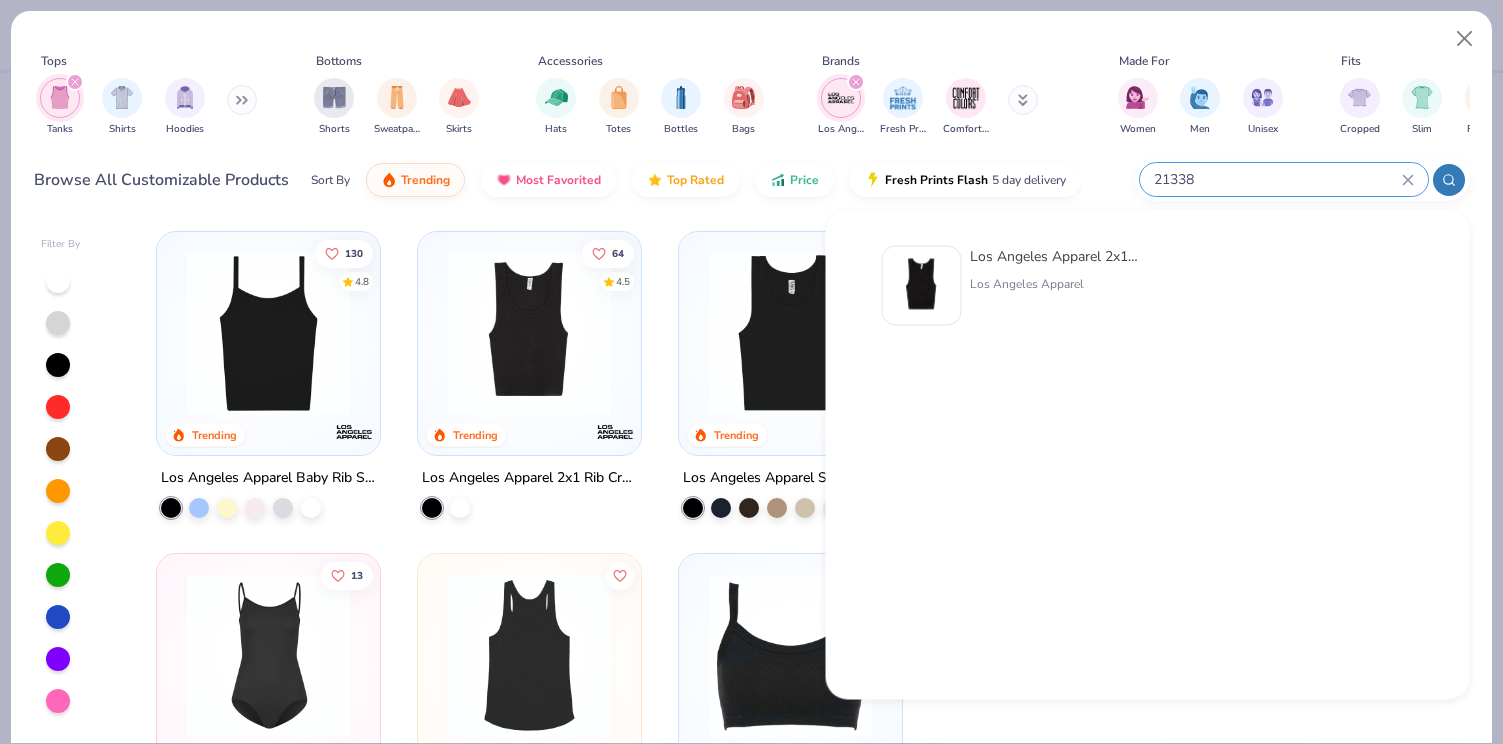 type 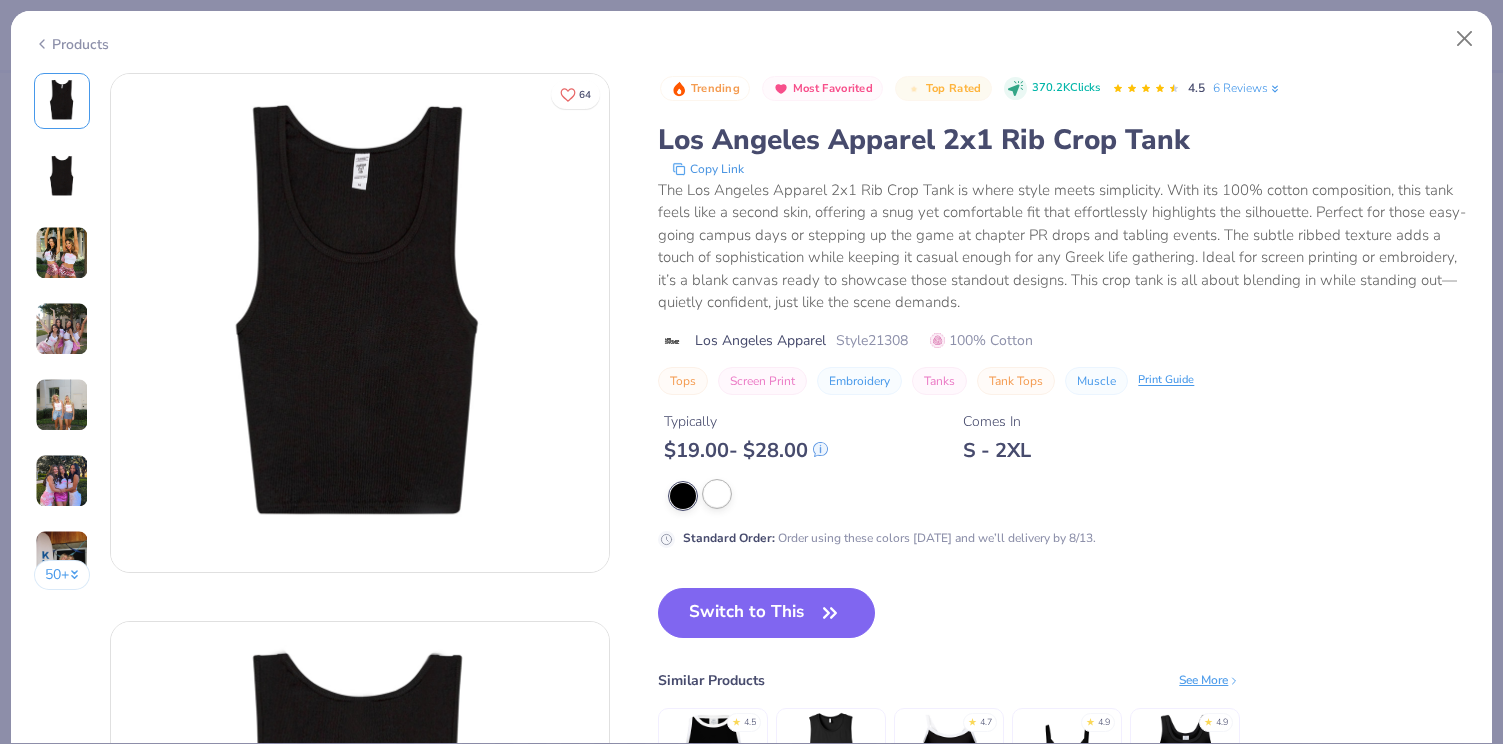 click at bounding box center (717, 494) 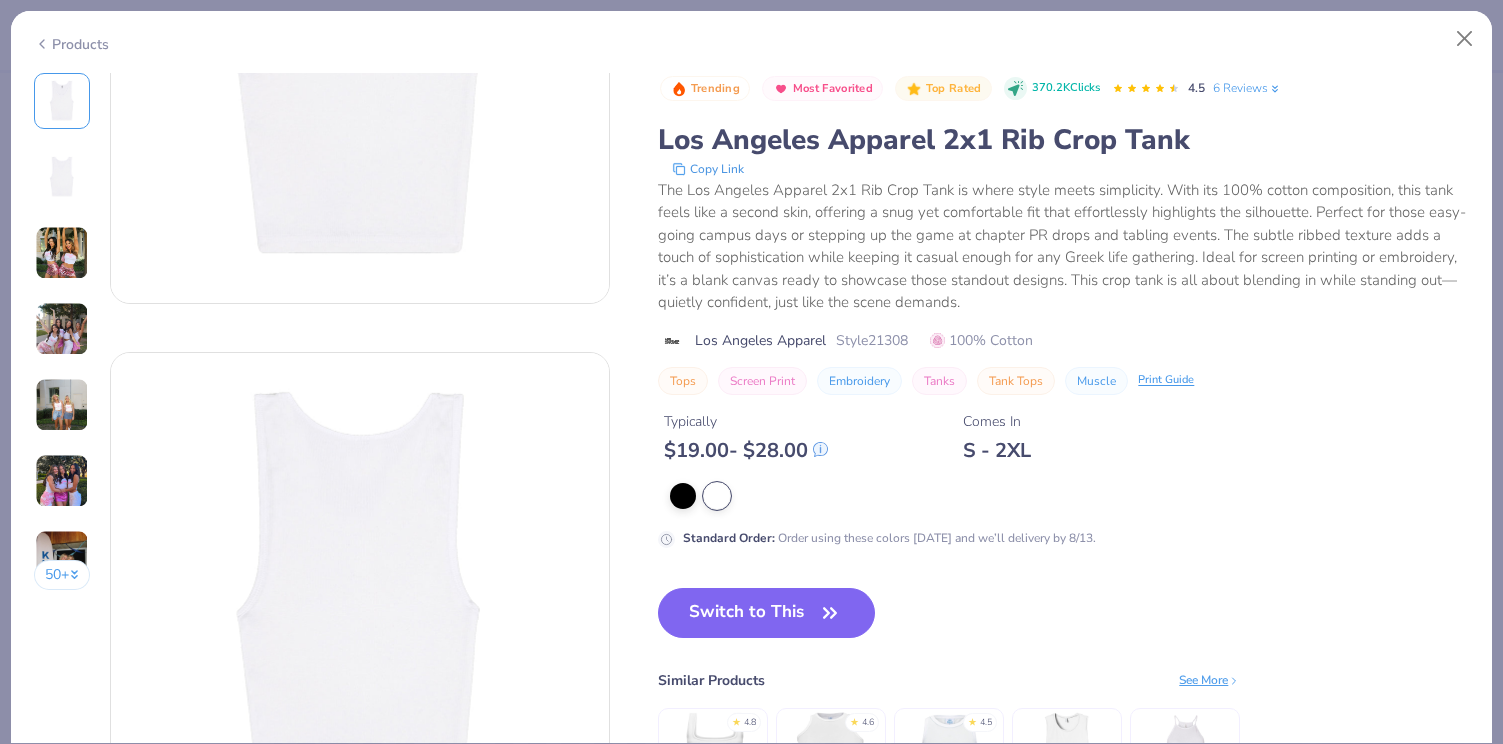 scroll, scrollTop: 284, scrollLeft: 0, axis: vertical 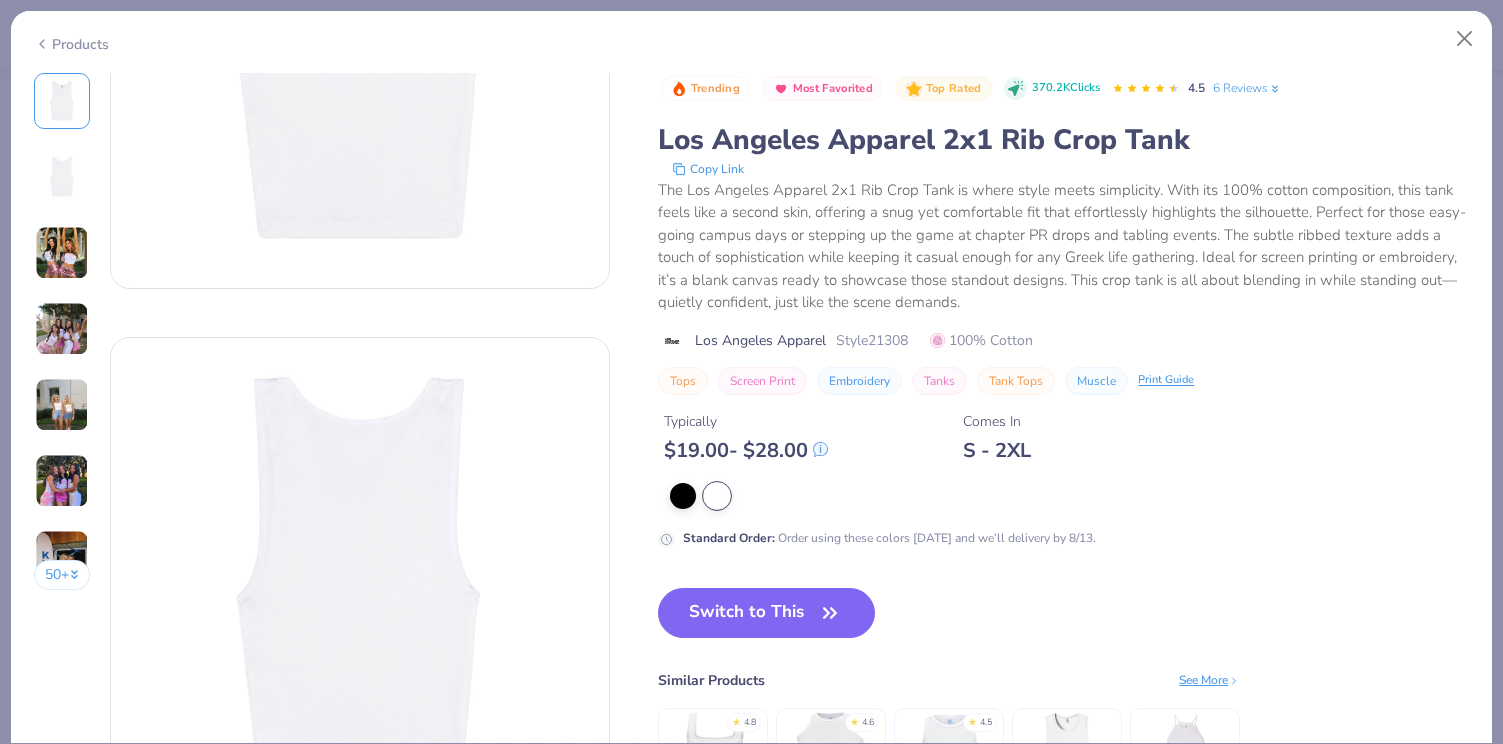 click on "Typically   $ 19.00  - $ 28.00   Comes In S - 2XL" at bounding box center (1063, 429) 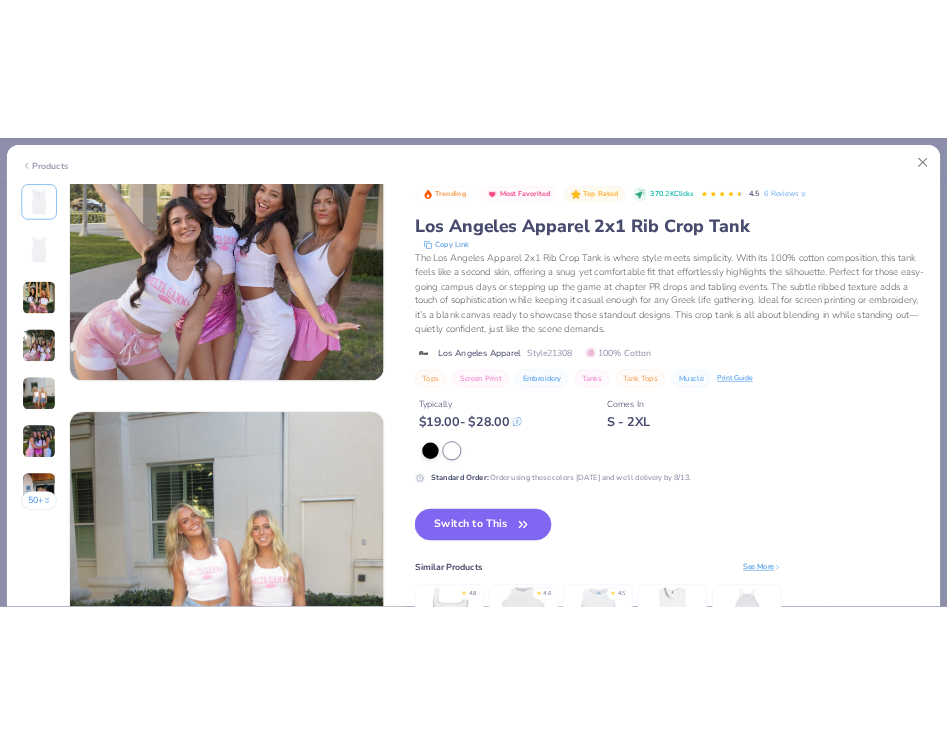 scroll, scrollTop: 1647, scrollLeft: 0, axis: vertical 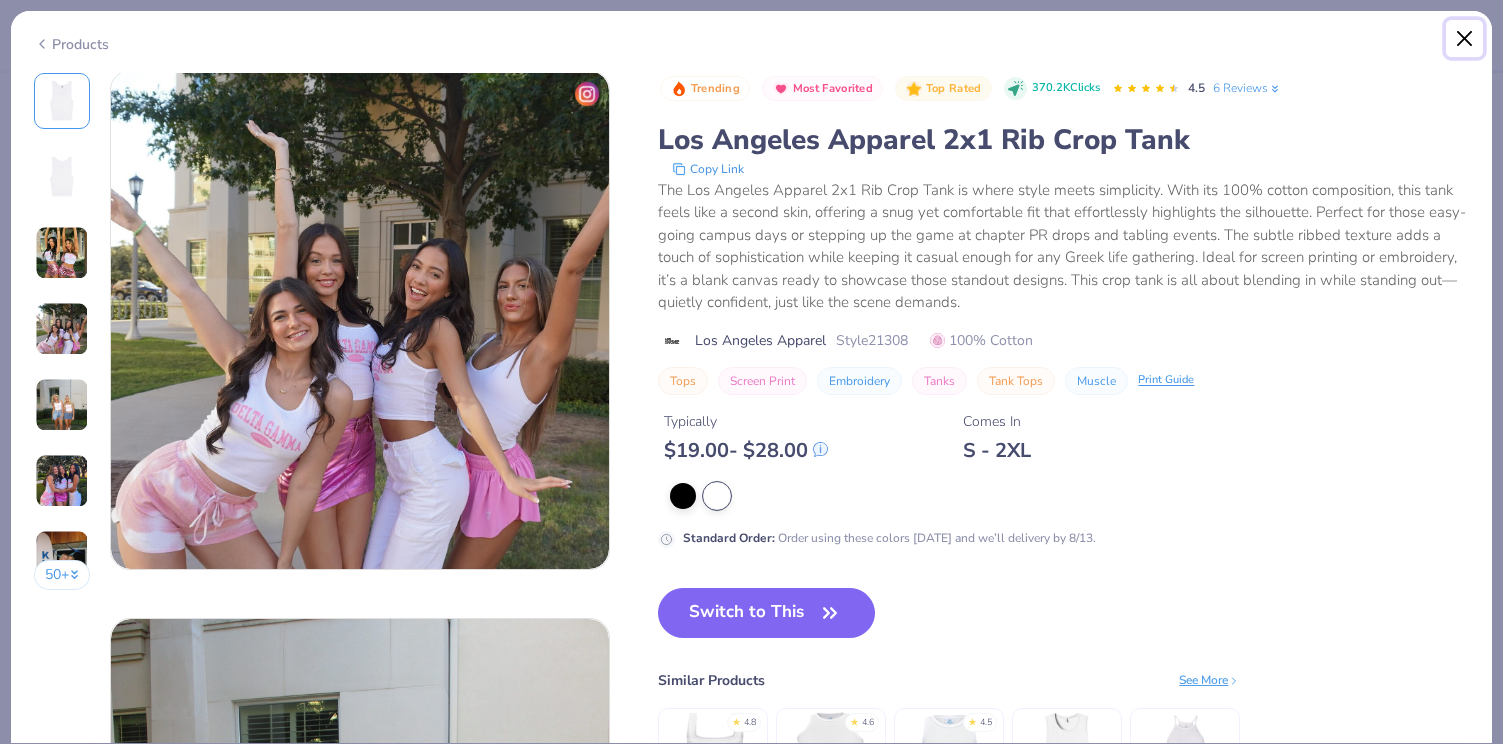 click at bounding box center [1465, 39] 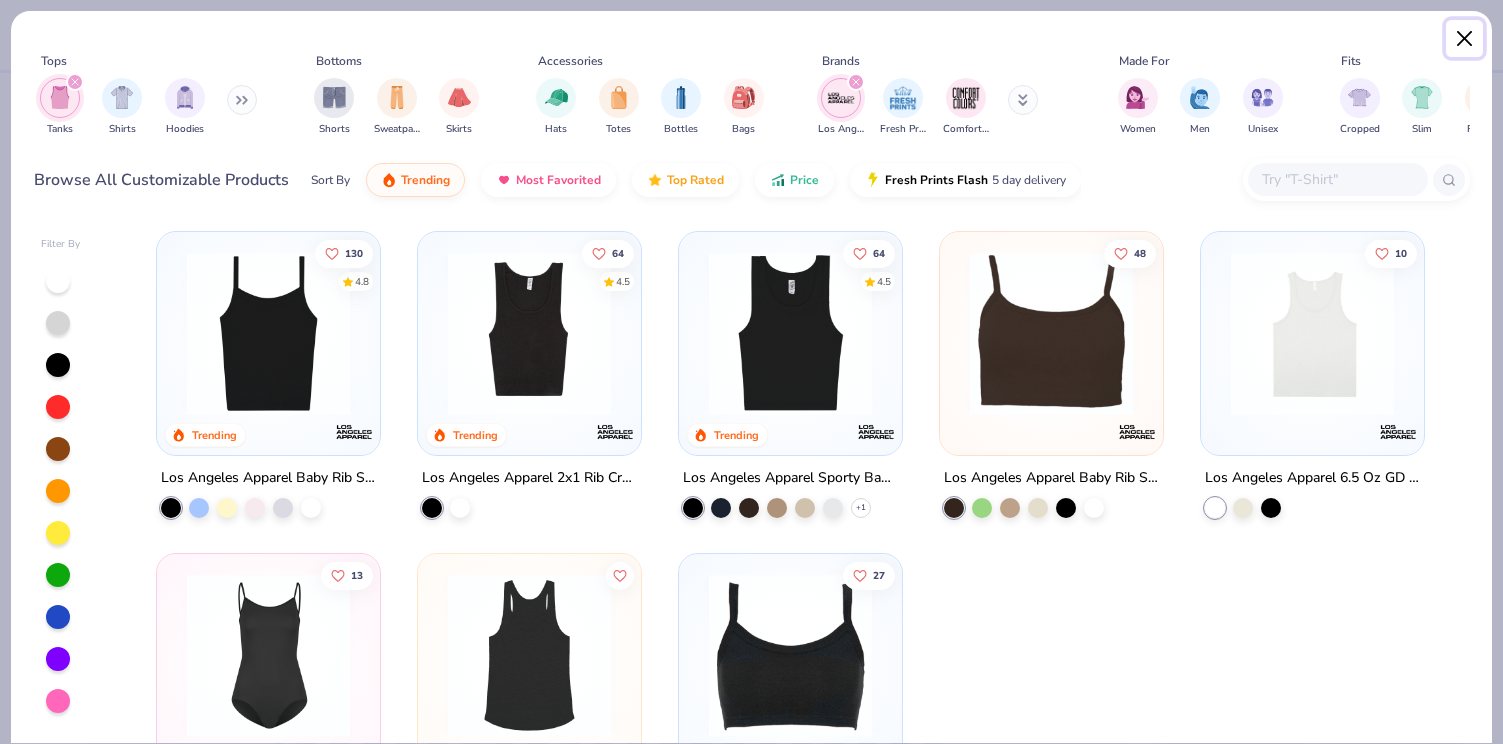 click at bounding box center [1465, 39] 